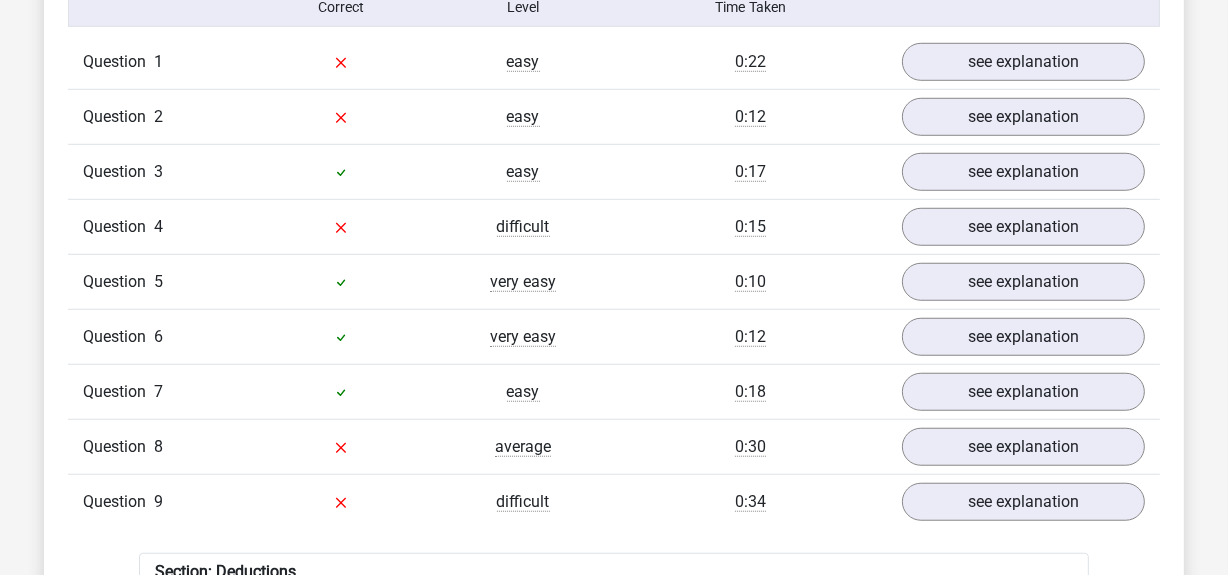scroll, scrollTop: 1282, scrollLeft: 0, axis: vertical 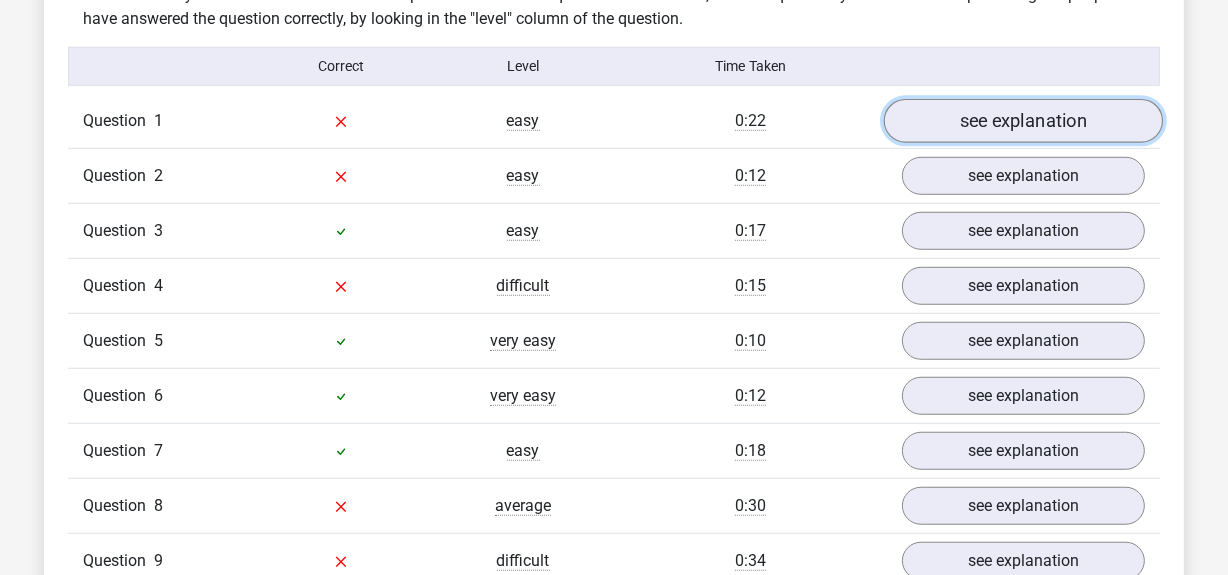 click on "see explanation" at bounding box center (1023, 121) 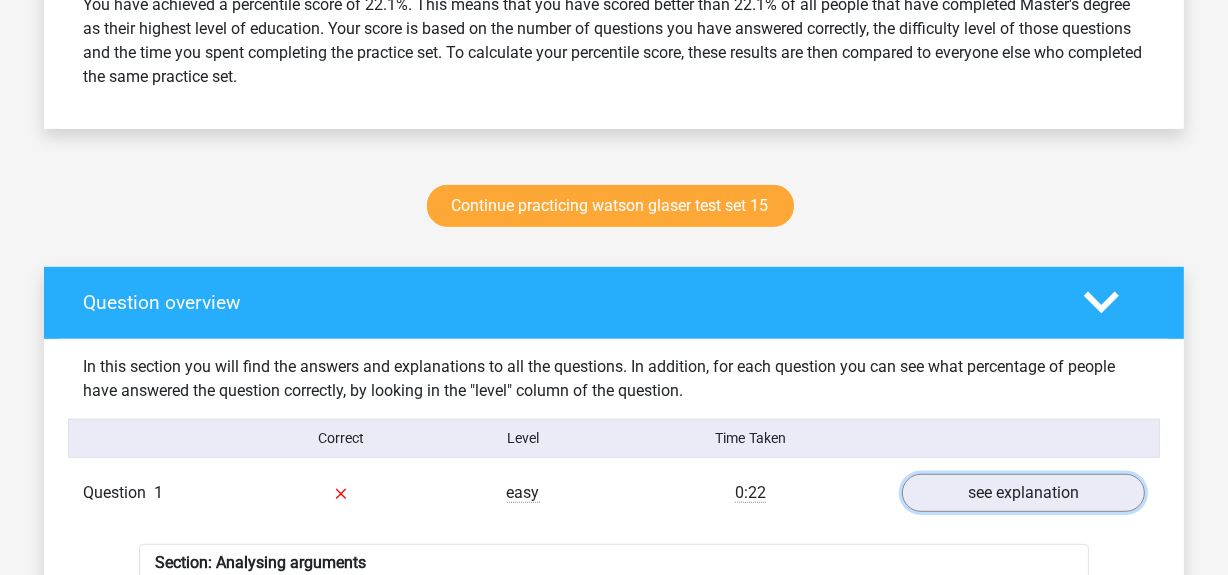 scroll, scrollTop: 908, scrollLeft: 0, axis: vertical 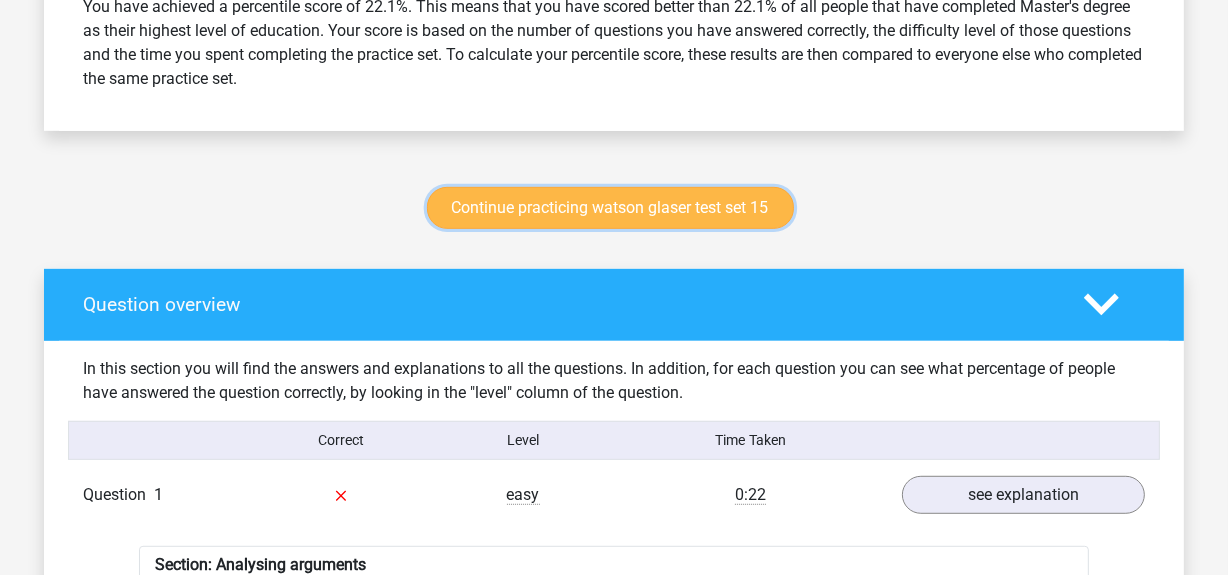 click on "Continue practicing watson glaser test set 15" at bounding box center [610, 208] 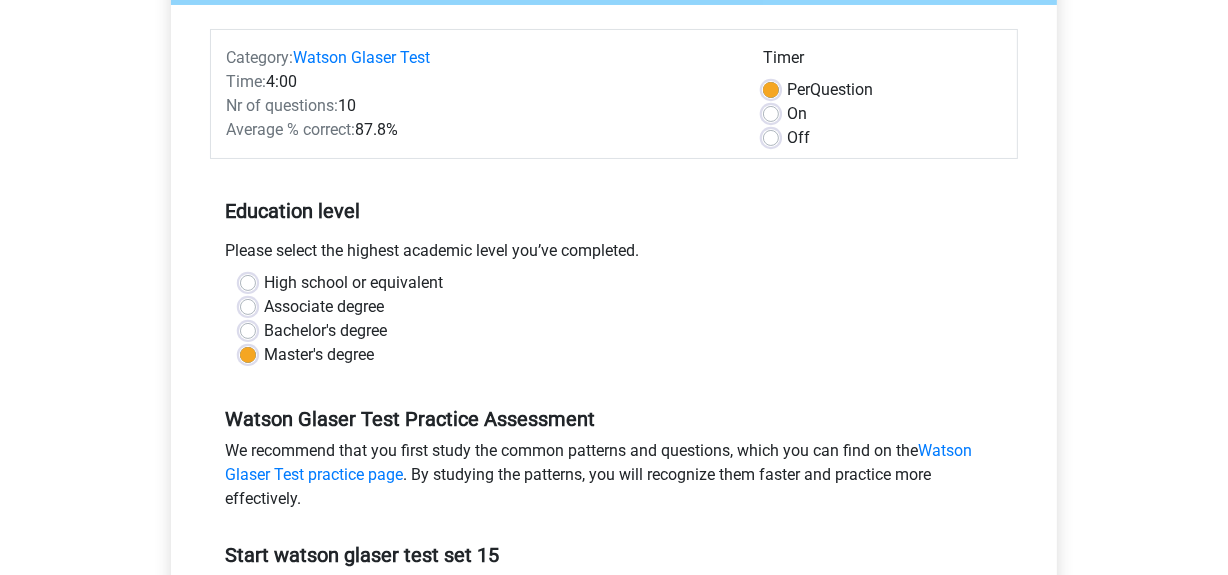 scroll, scrollTop: 194, scrollLeft: 0, axis: vertical 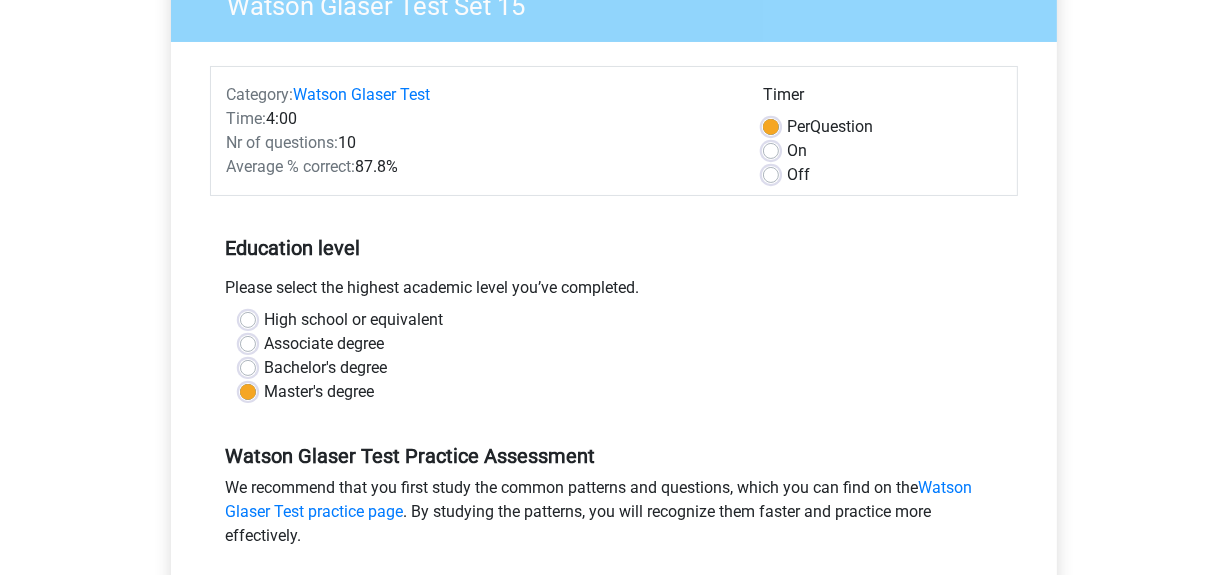 click on "On" at bounding box center [797, 151] 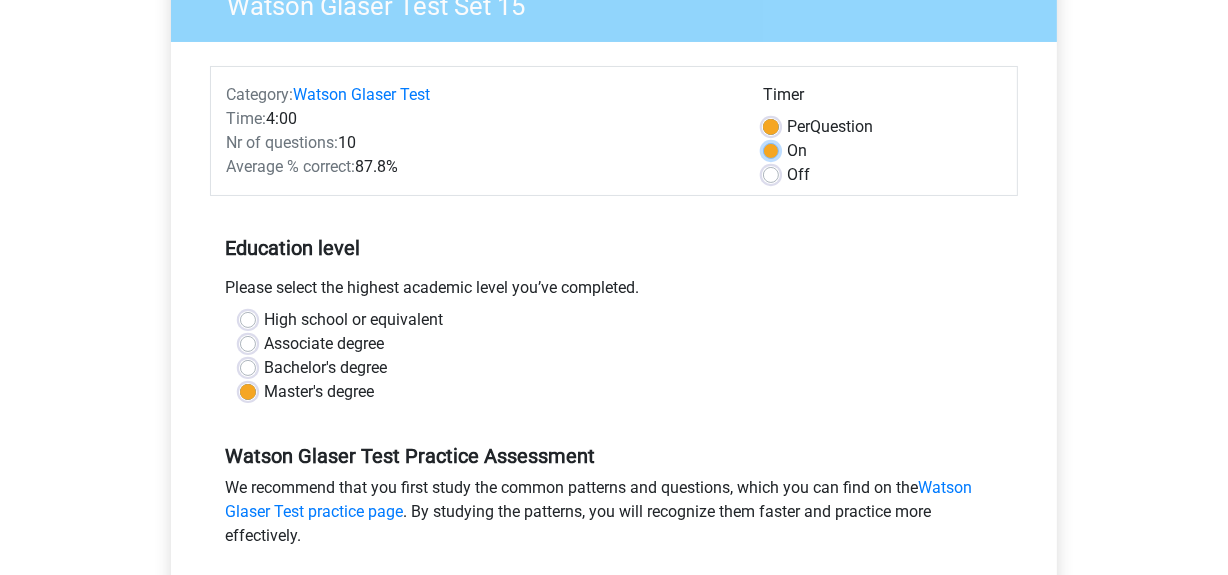 click on "On" at bounding box center [771, 149] 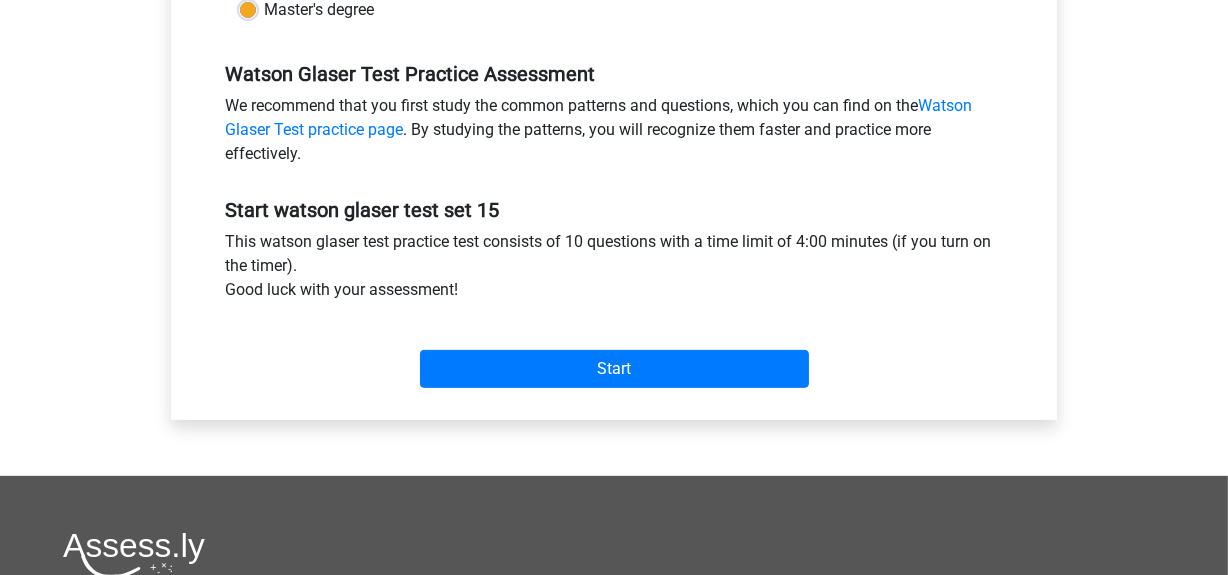 scroll, scrollTop: 603, scrollLeft: 0, axis: vertical 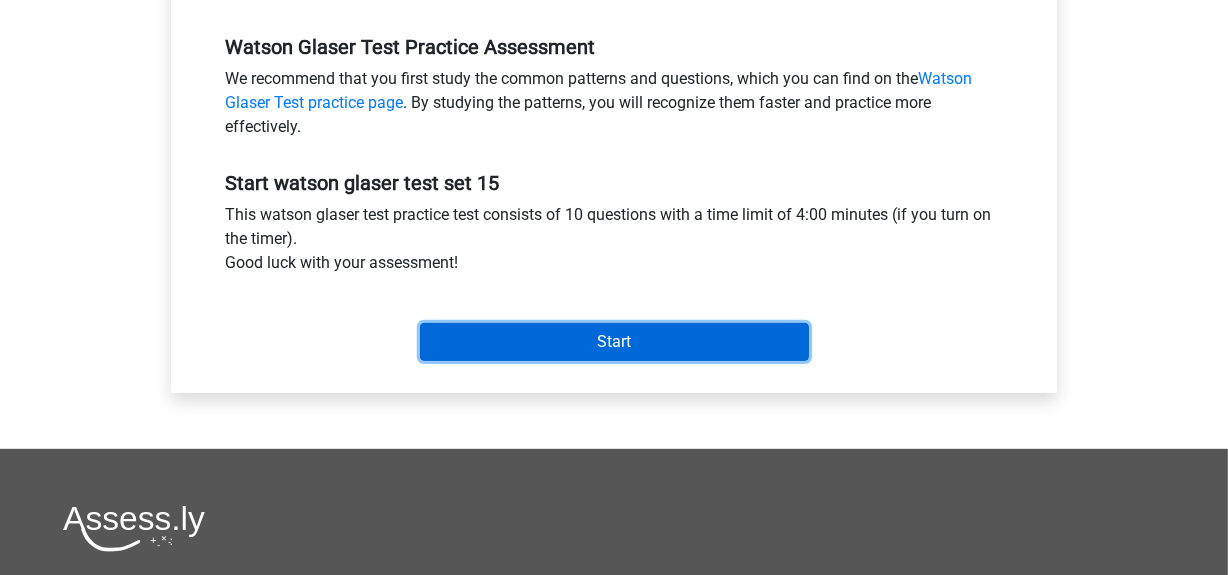 click on "Start" at bounding box center [614, 342] 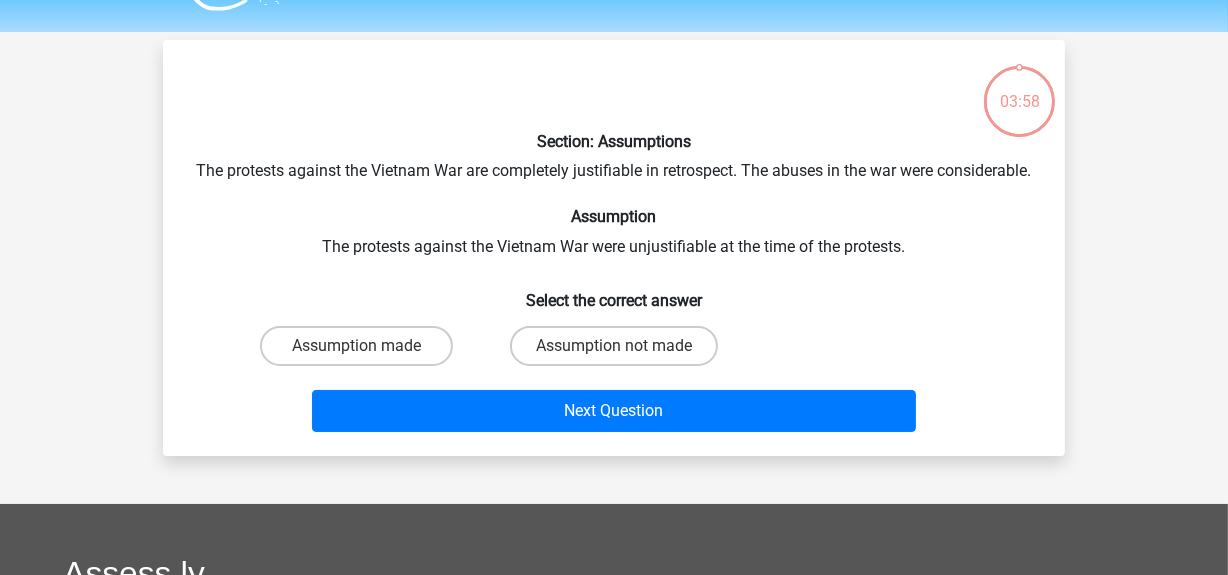 scroll, scrollTop: 59, scrollLeft: 0, axis: vertical 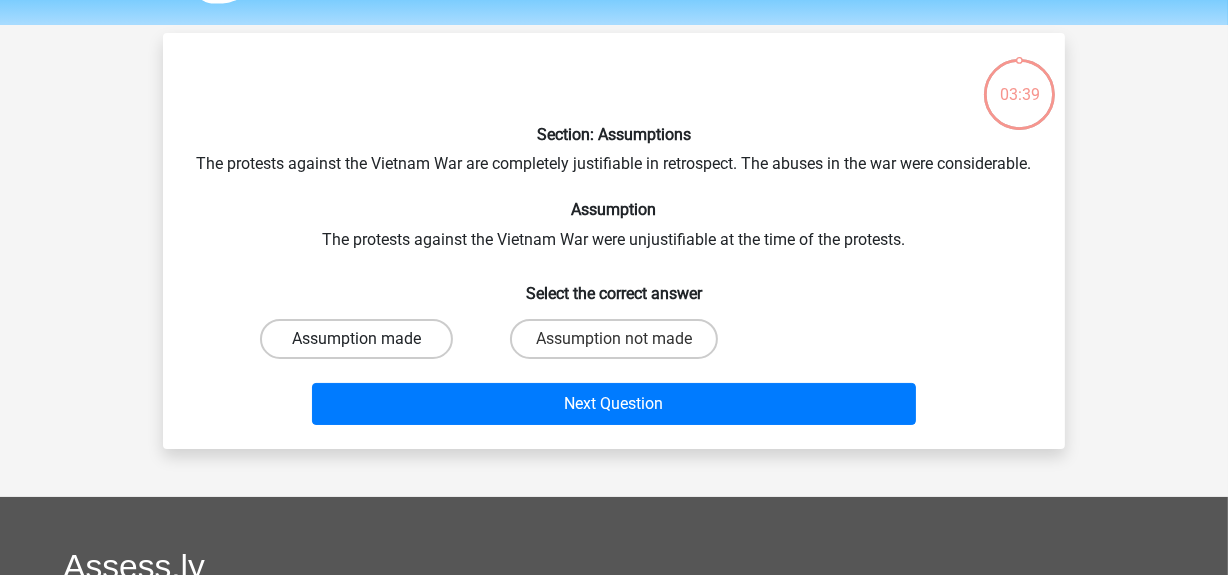 click on "Assumption made" at bounding box center (356, 339) 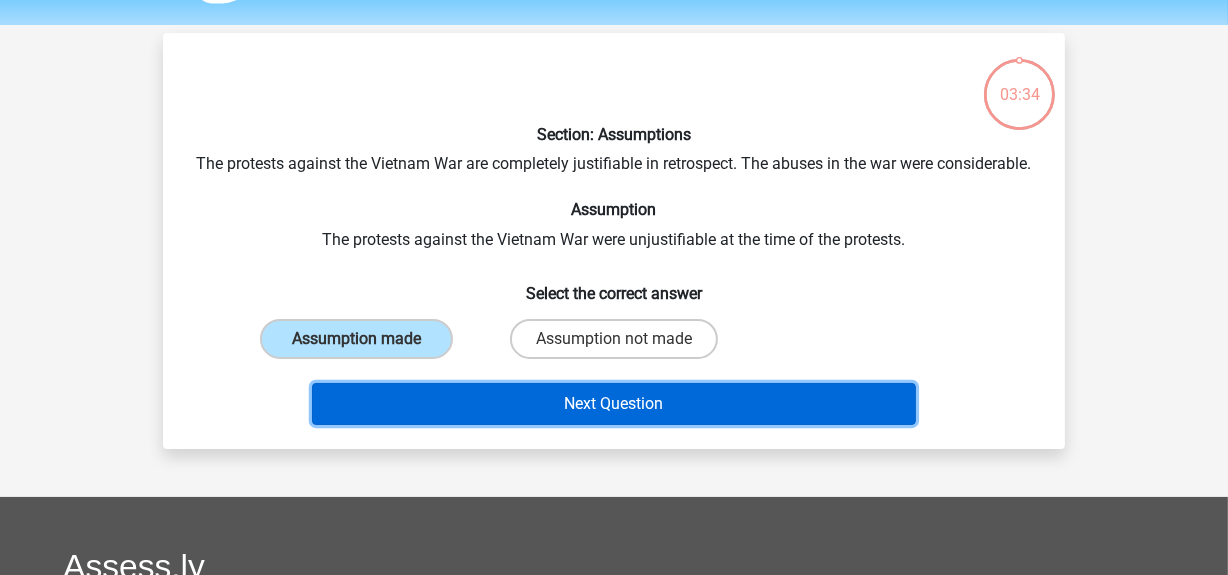 click on "Next Question" at bounding box center (614, 404) 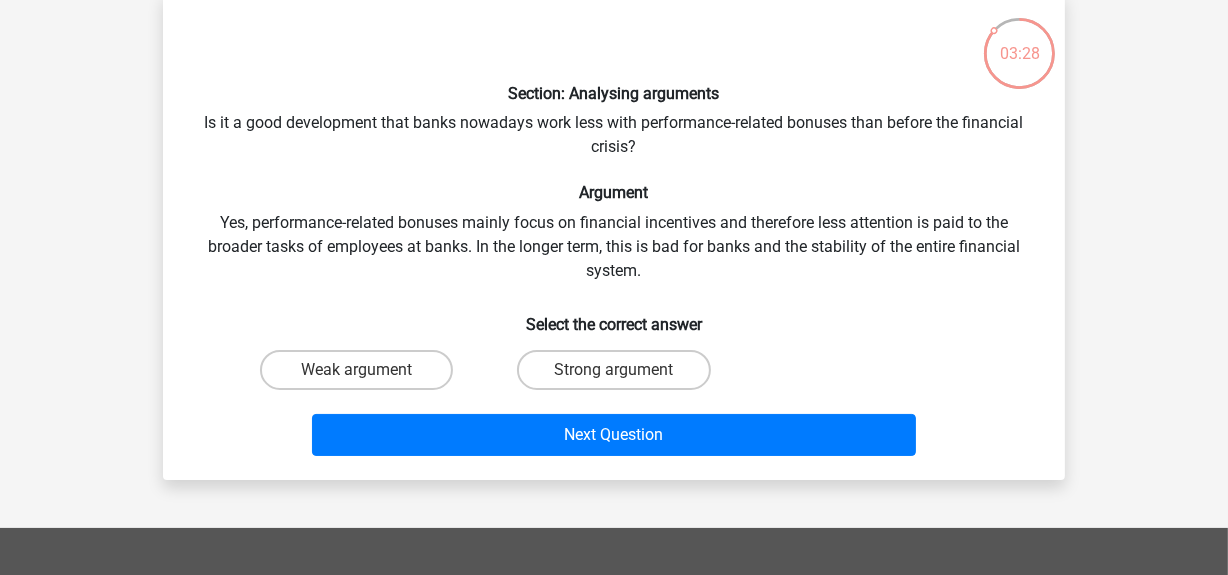 scroll, scrollTop: 102, scrollLeft: 0, axis: vertical 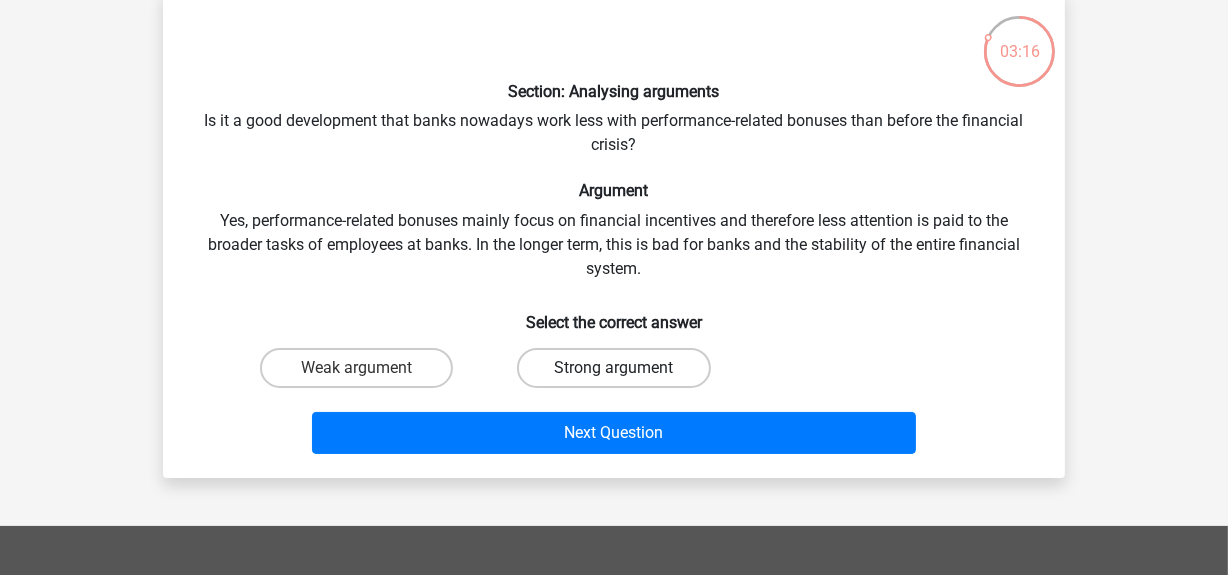 click on "Strong argument" at bounding box center (613, 368) 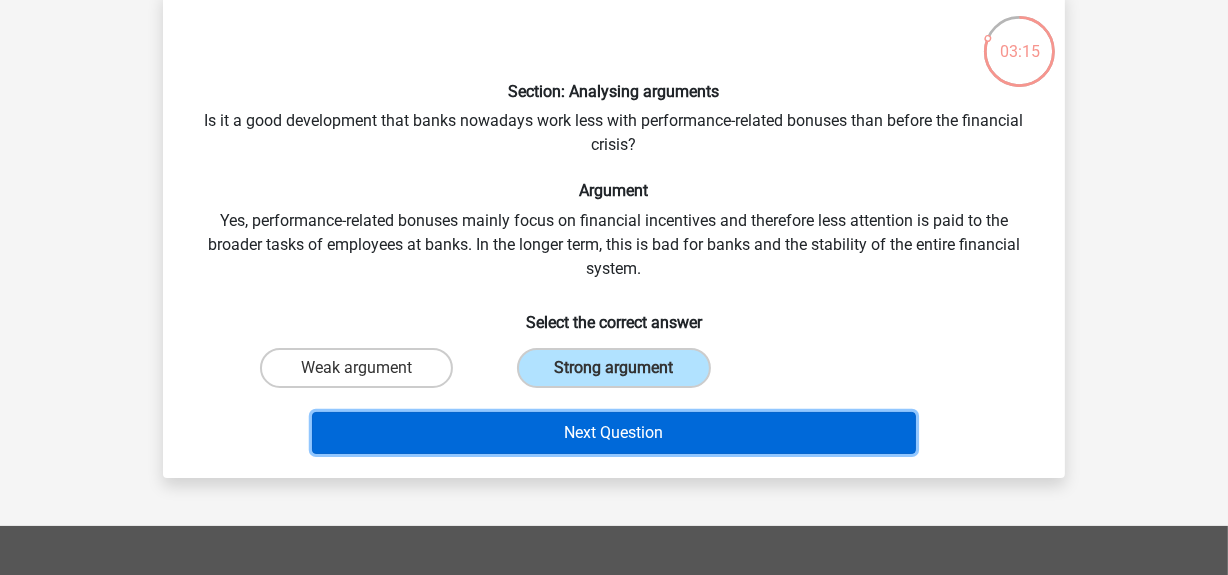 click on "Next Question" at bounding box center (614, 433) 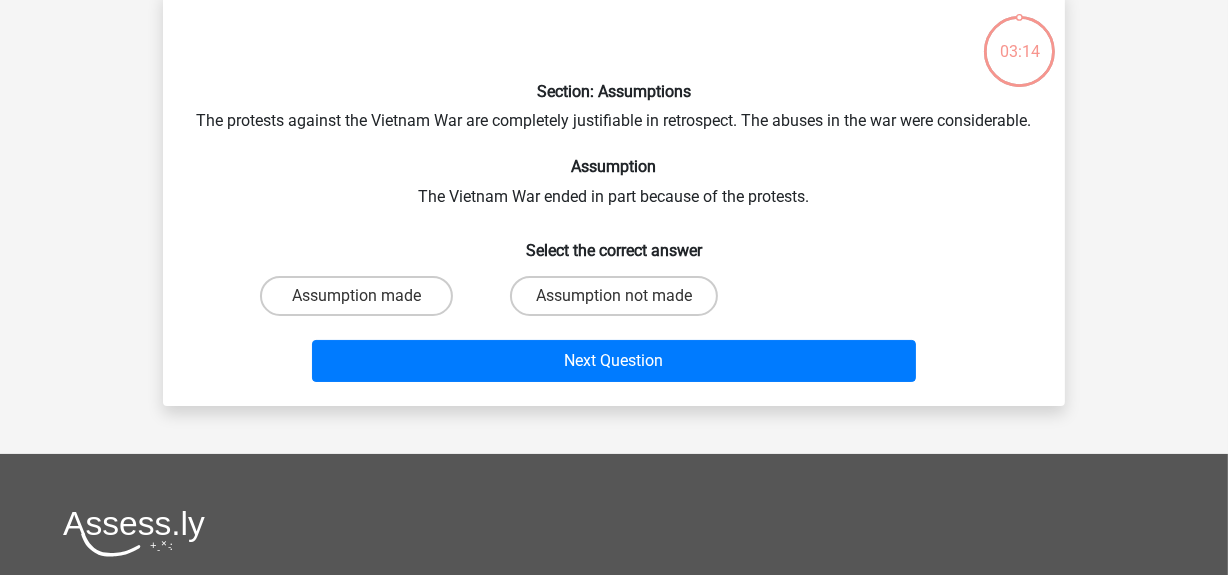 scroll, scrollTop: 91, scrollLeft: 0, axis: vertical 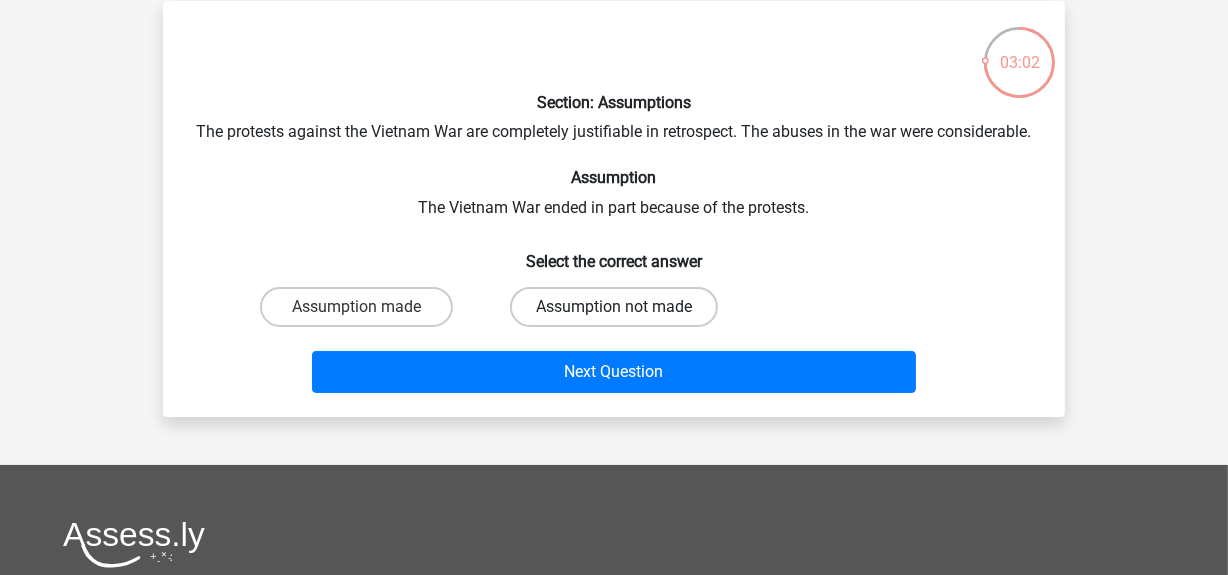 click on "Assumption not made" at bounding box center (614, 307) 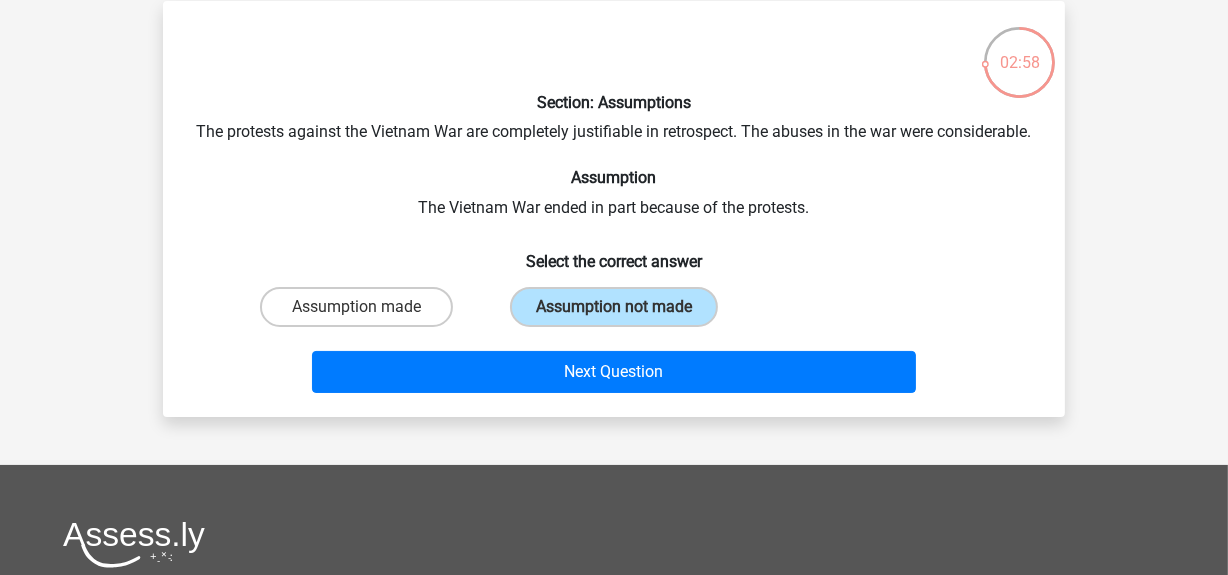 click on "Assumption made" at bounding box center (356, 307) 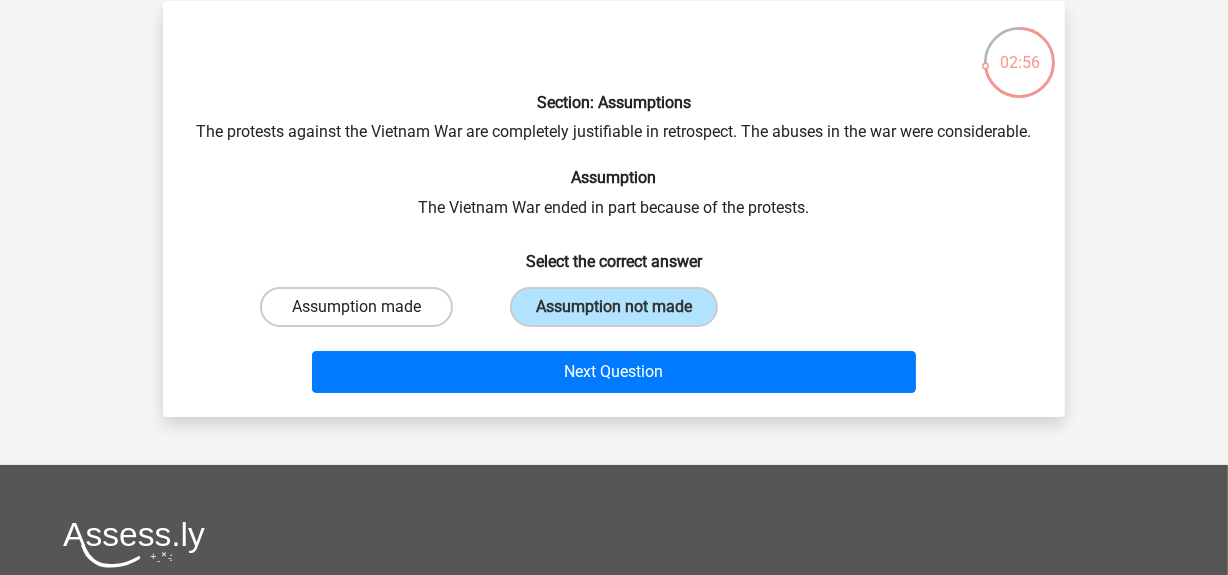 click on "Assumption made" at bounding box center [356, 307] 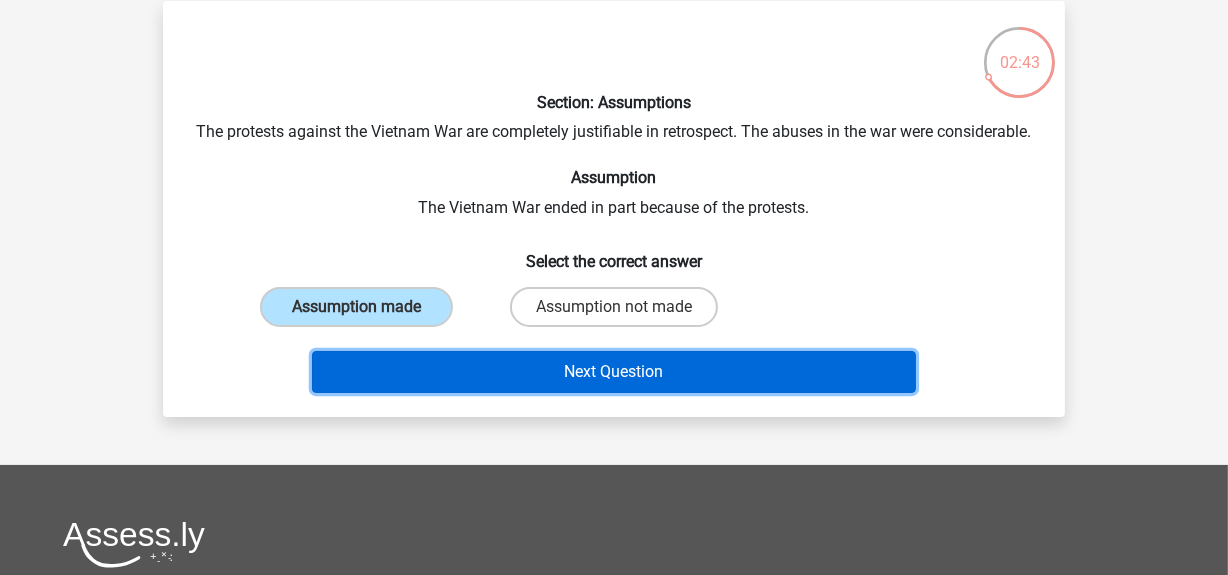 click on "Next Question" at bounding box center [614, 372] 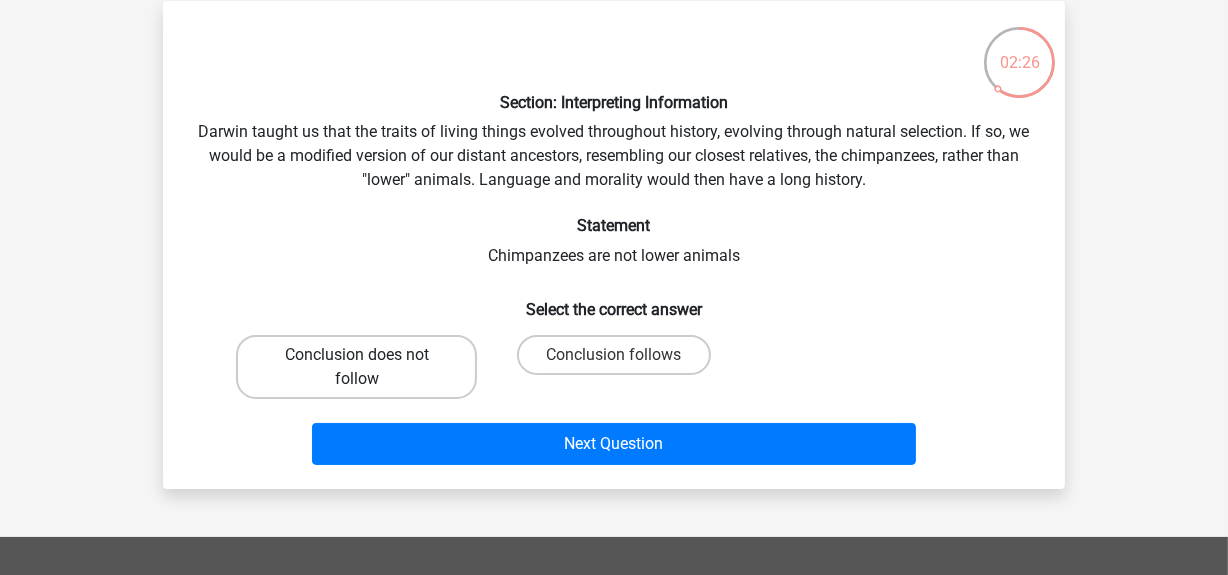 click on "Conclusion does not follow" at bounding box center [356, 367] 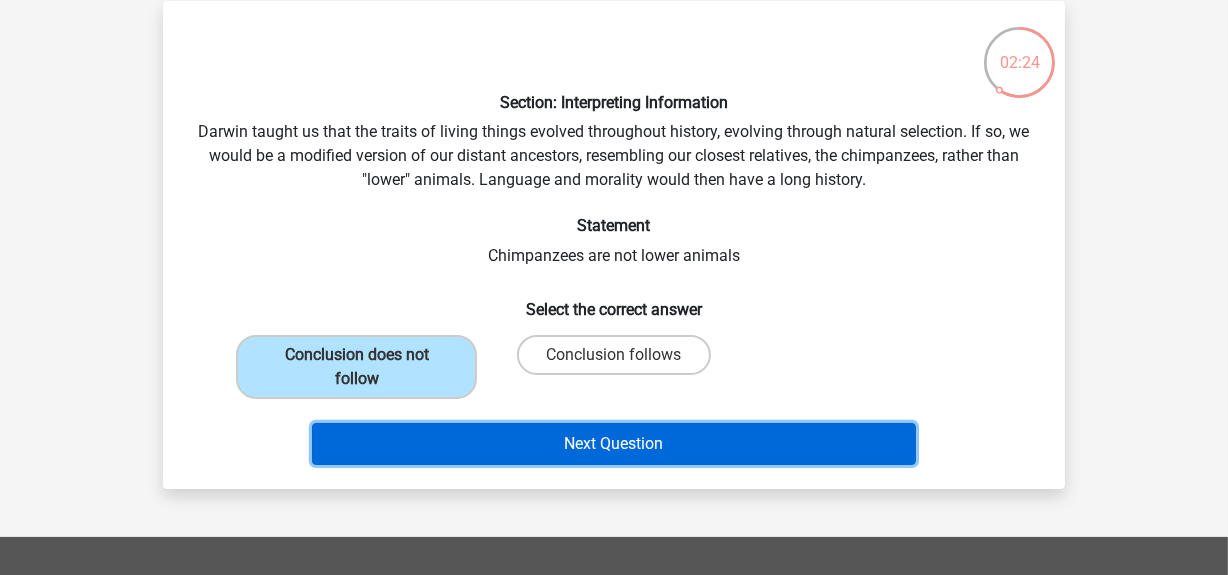 click on "Next Question" at bounding box center (614, 444) 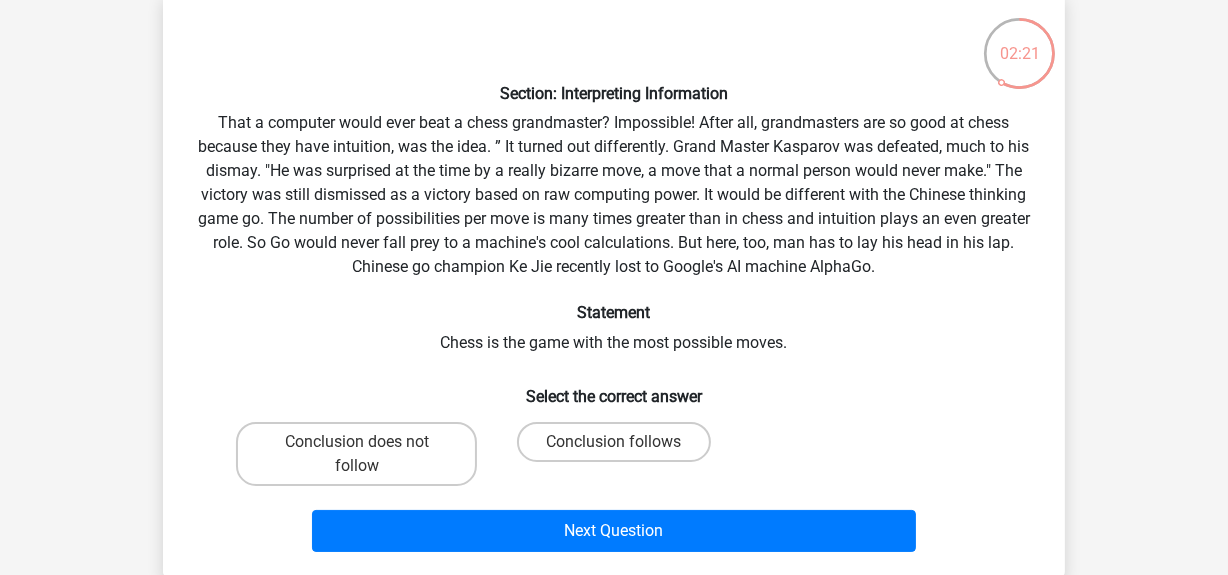 scroll, scrollTop: 105, scrollLeft: 0, axis: vertical 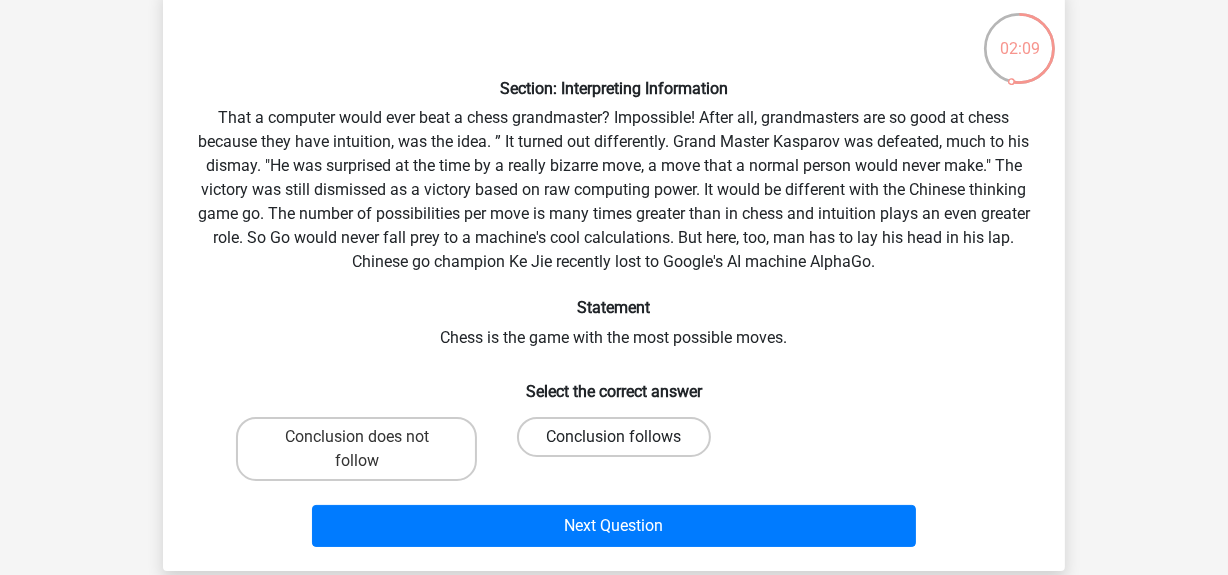 click on "Conclusion follows" at bounding box center [613, 437] 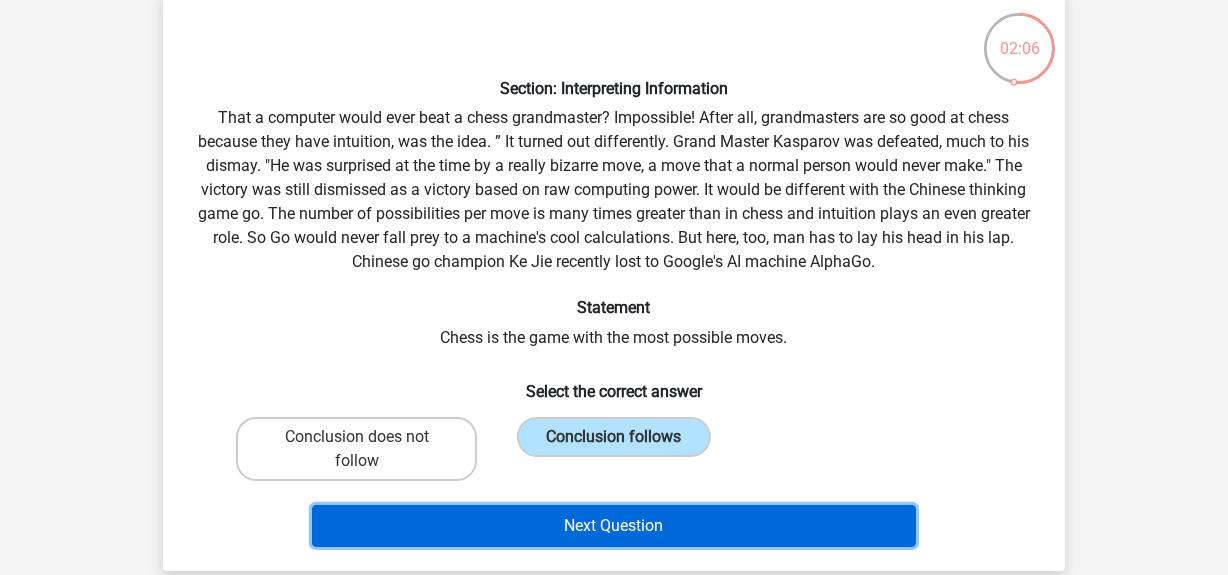 click on "Next Question" at bounding box center (614, 526) 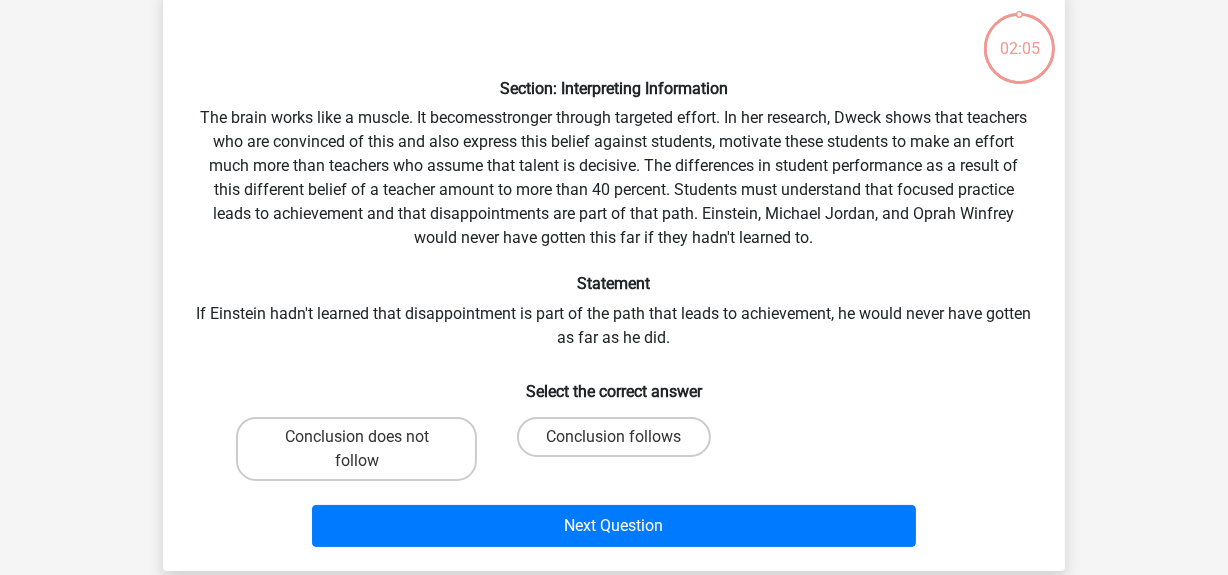 scroll, scrollTop: 91, scrollLeft: 0, axis: vertical 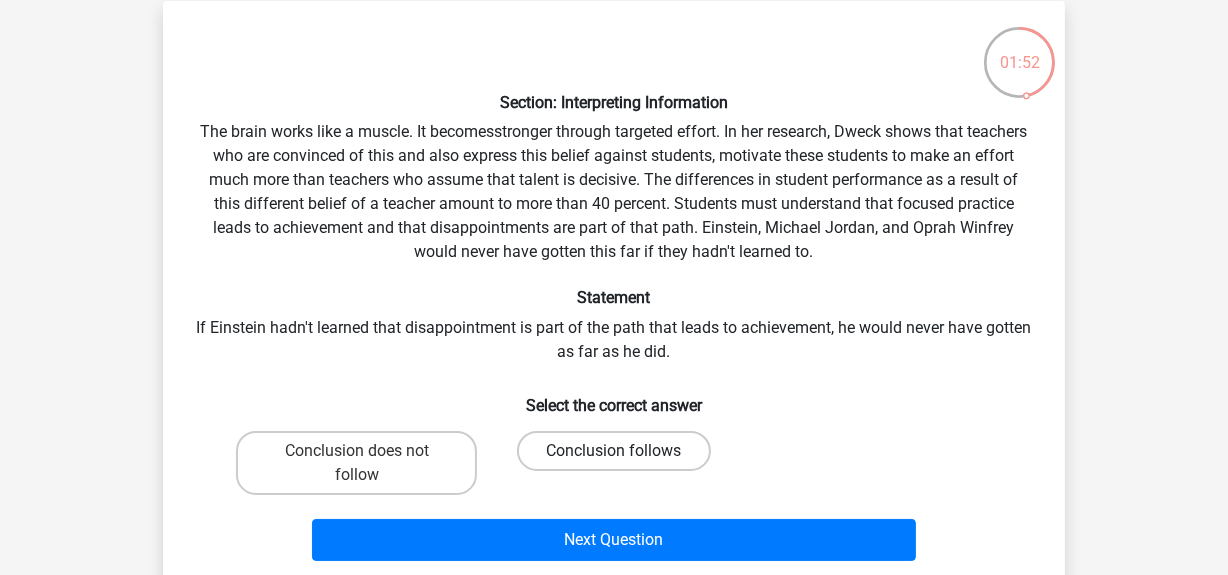 click on "Conclusion follows" at bounding box center (613, 451) 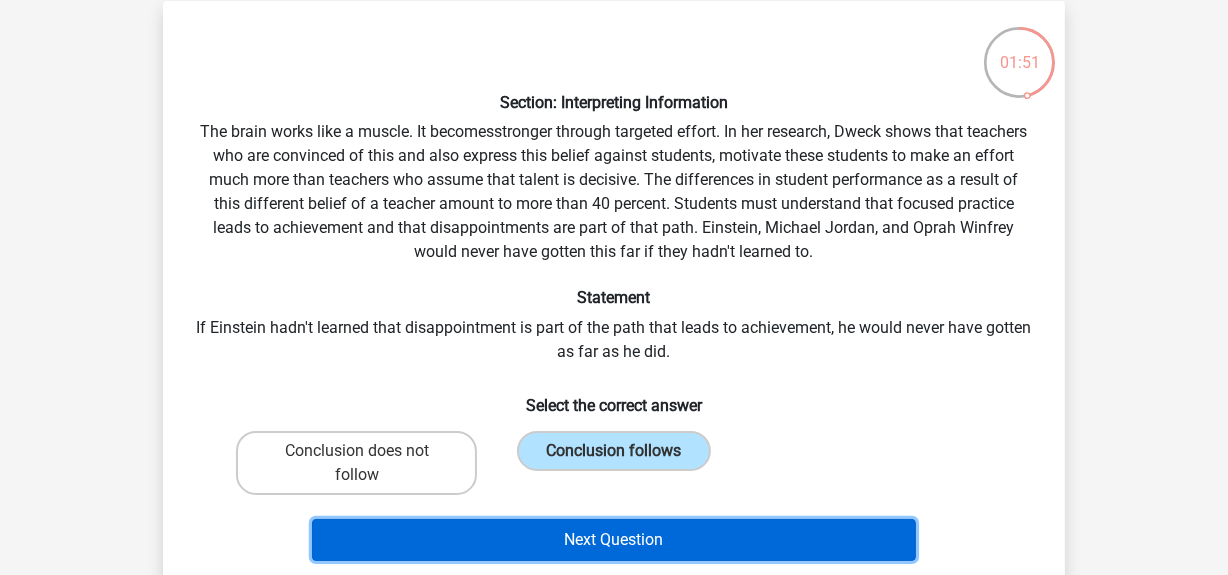click on "Next Question" at bounding box center [614, 540] 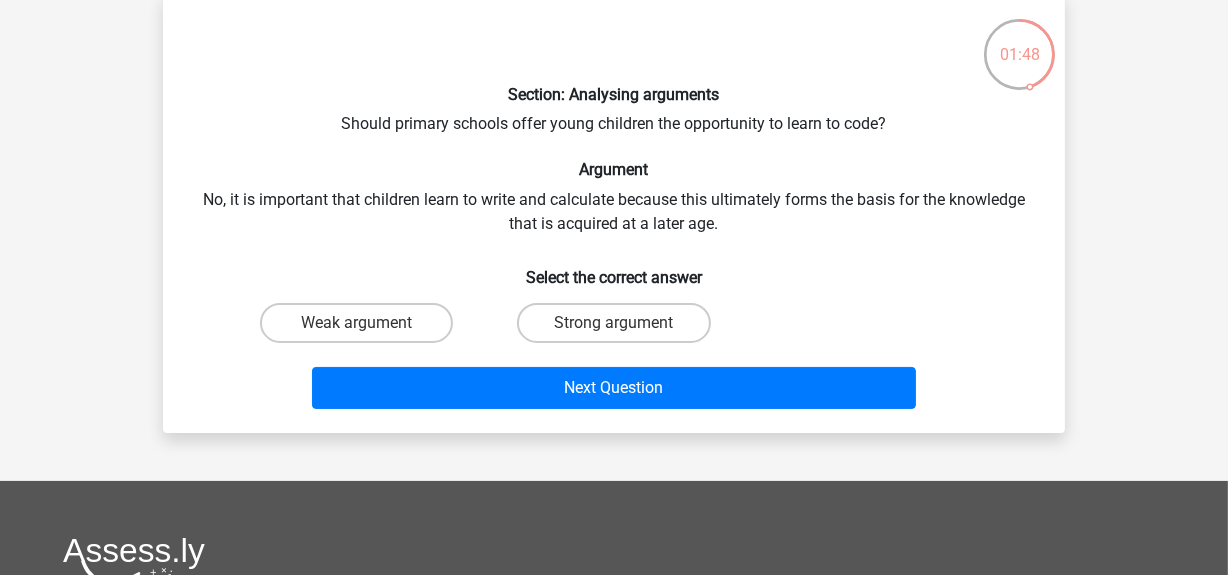 scroll, scrollTop: 104, scrollLeft: 0, axis: vertical 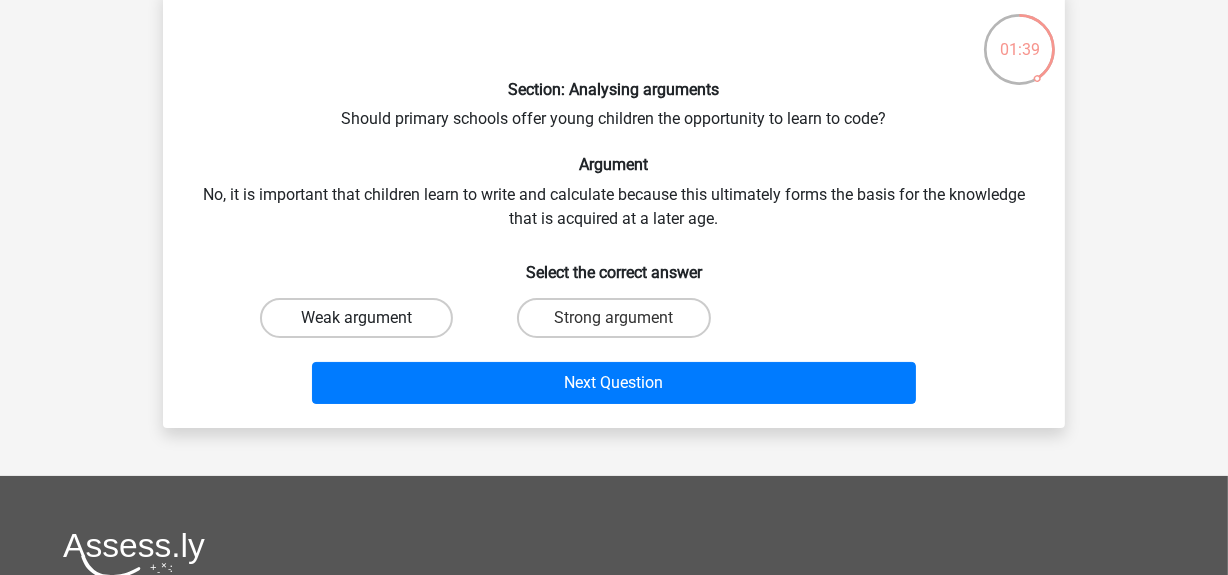 click on "Weak argument" at bounding box center (356, 318) 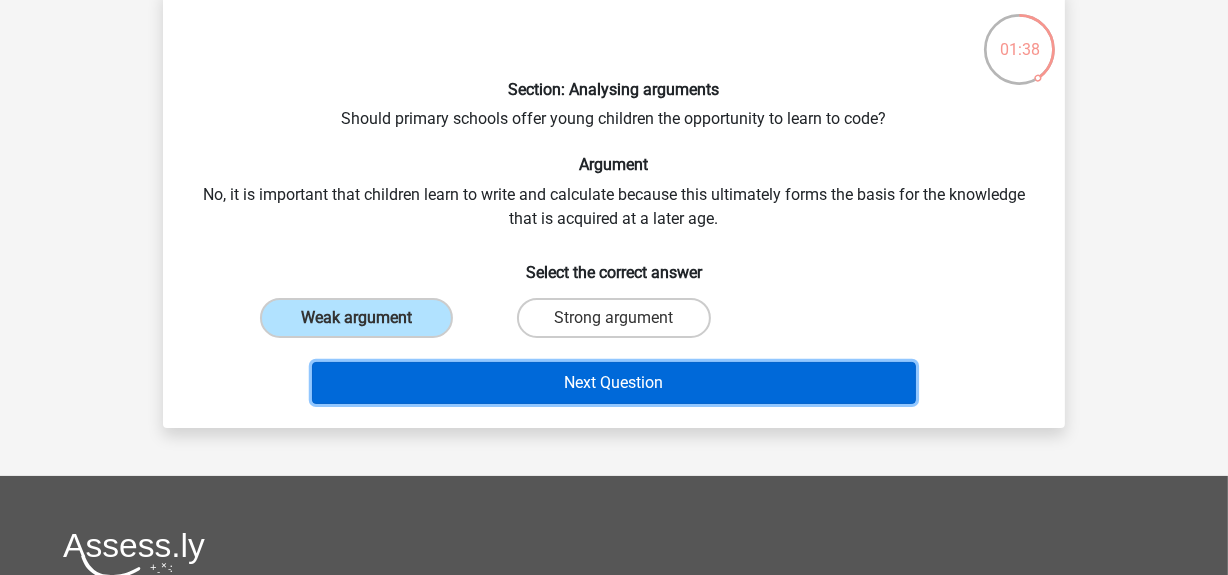 click on "Next Question" at bounding box center [614, 383] 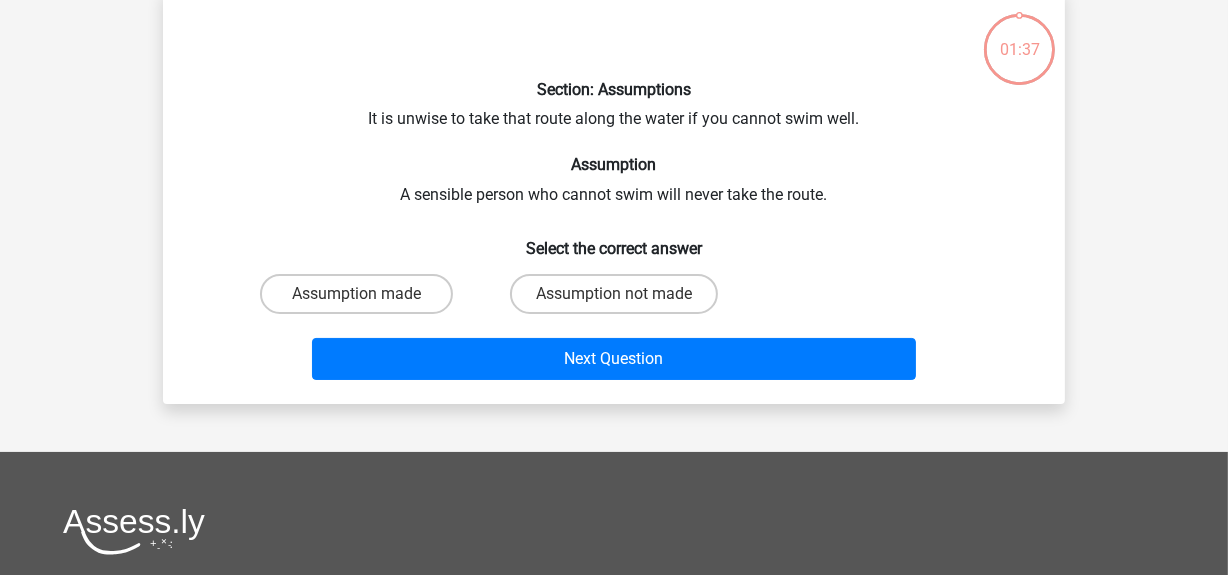 scroll, scrollTop: 91, scrollLeft: 0, axis: vertical 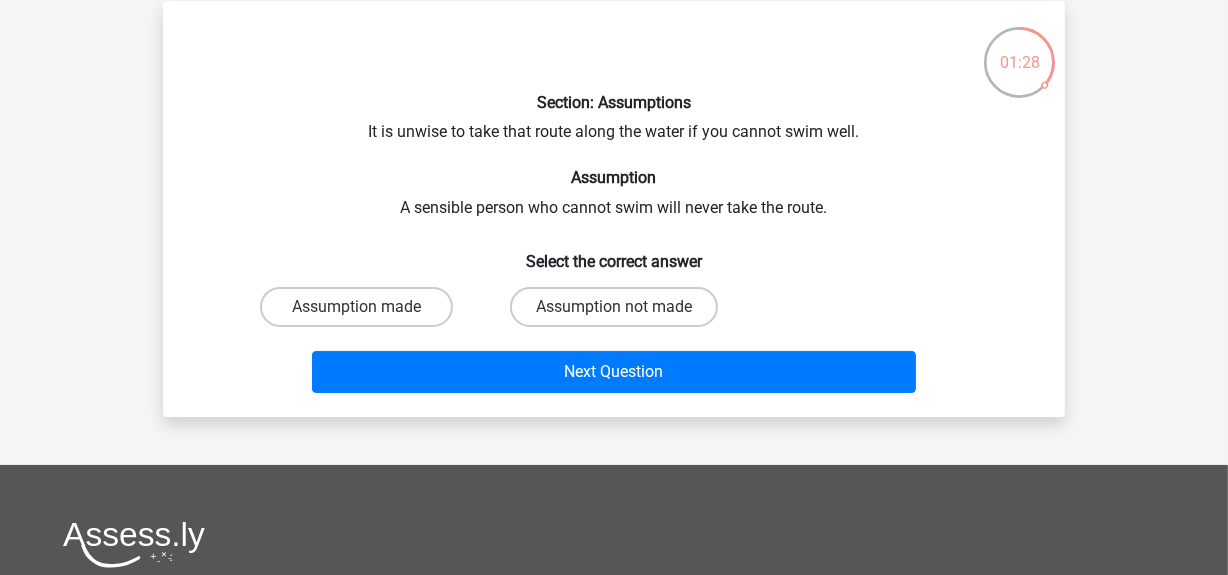 click on "Assumption not made" at bounding box center (613, 307) 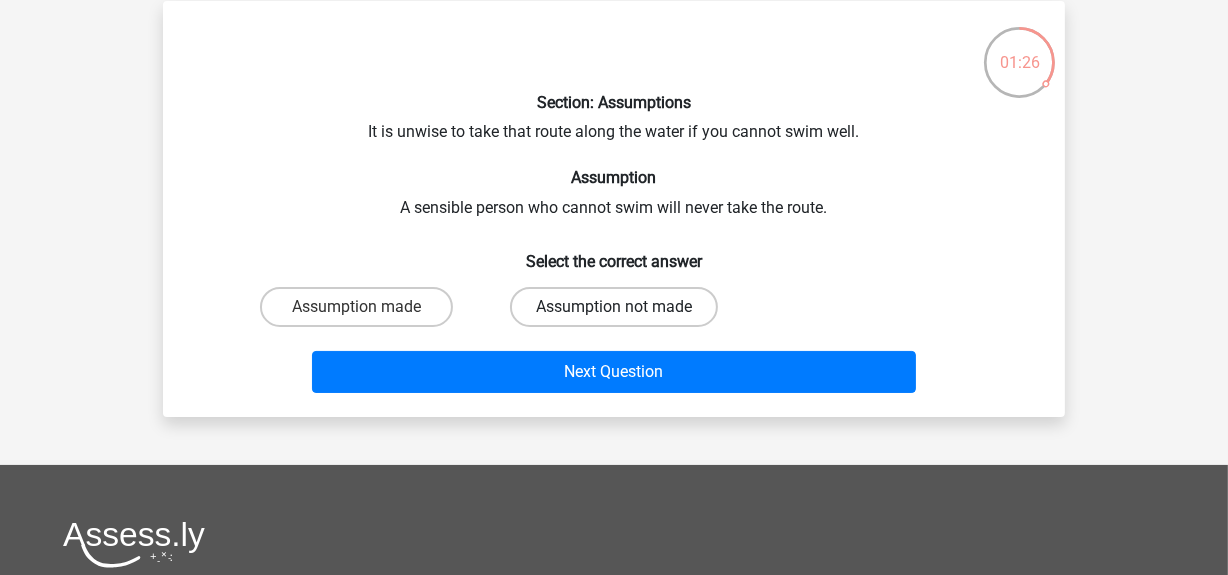 click on "Assumption not made" at bounding box center (614, 307) 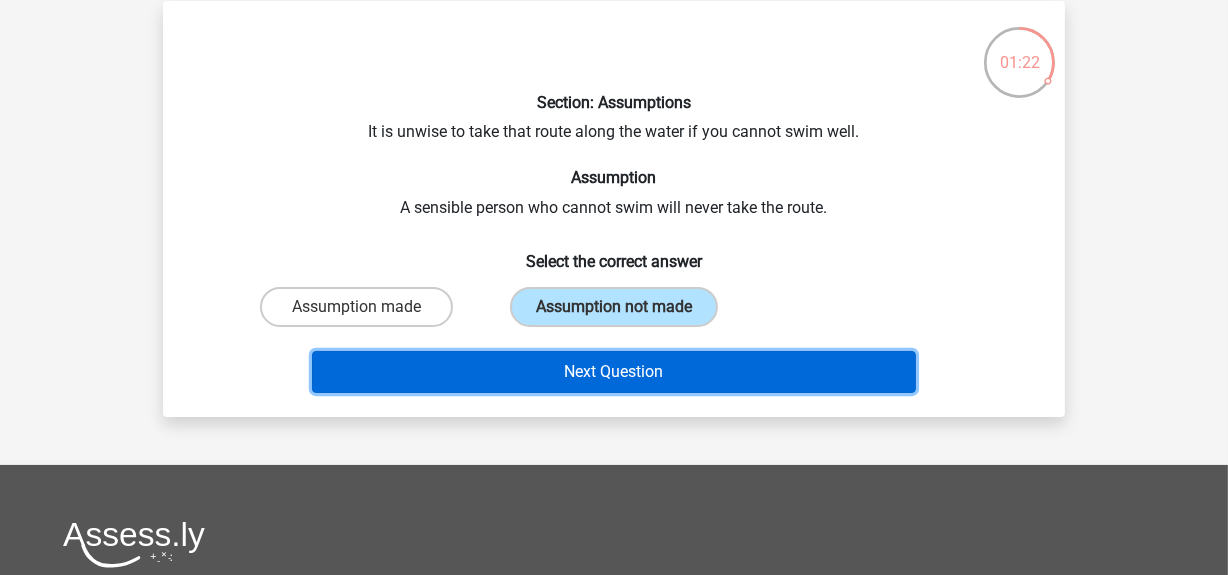 click on "Next Question" at bounding box center (614, 372) 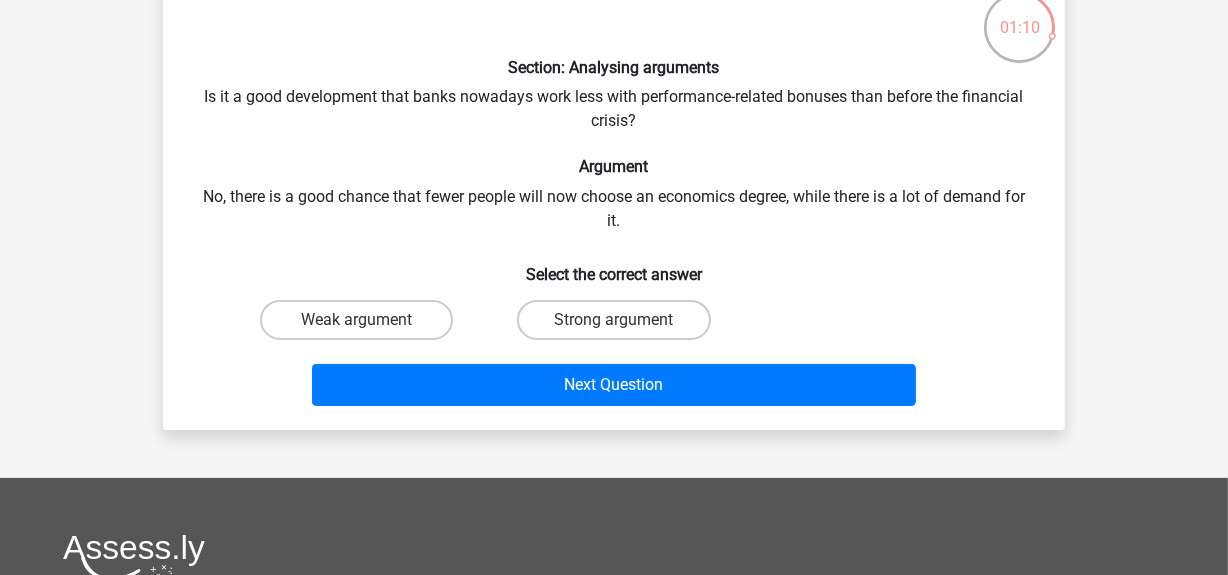 scroll, scrollTop: 125, scrollLeft: 0, axis: vertical 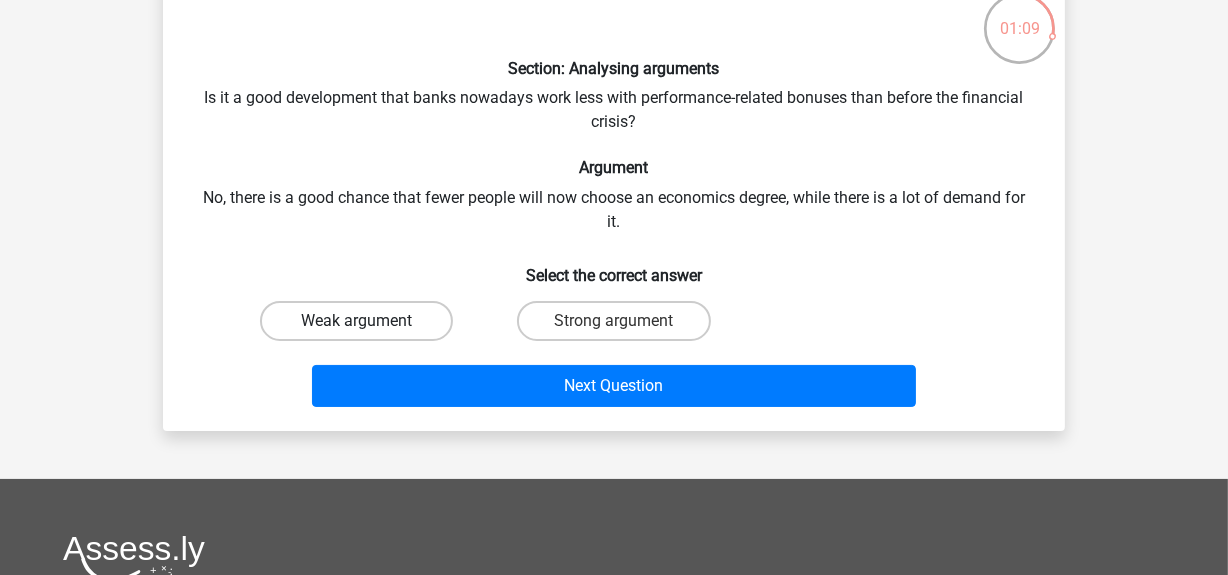 click on "Weak argument" at bounding box center (356, 321) 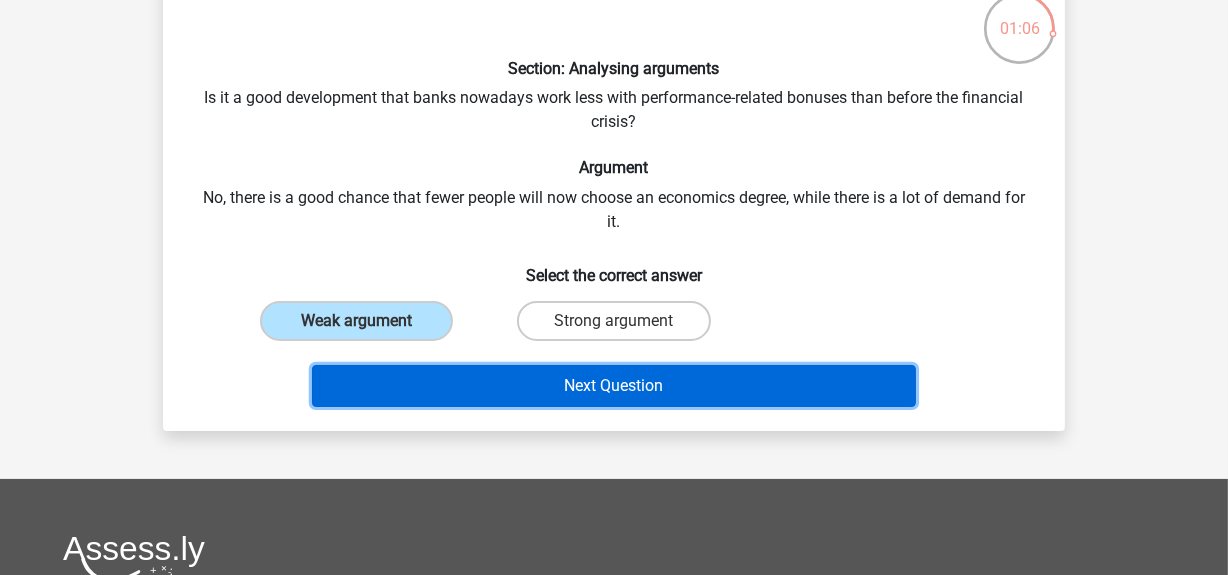 click on "Next Question" at bounding box center [614, 386] 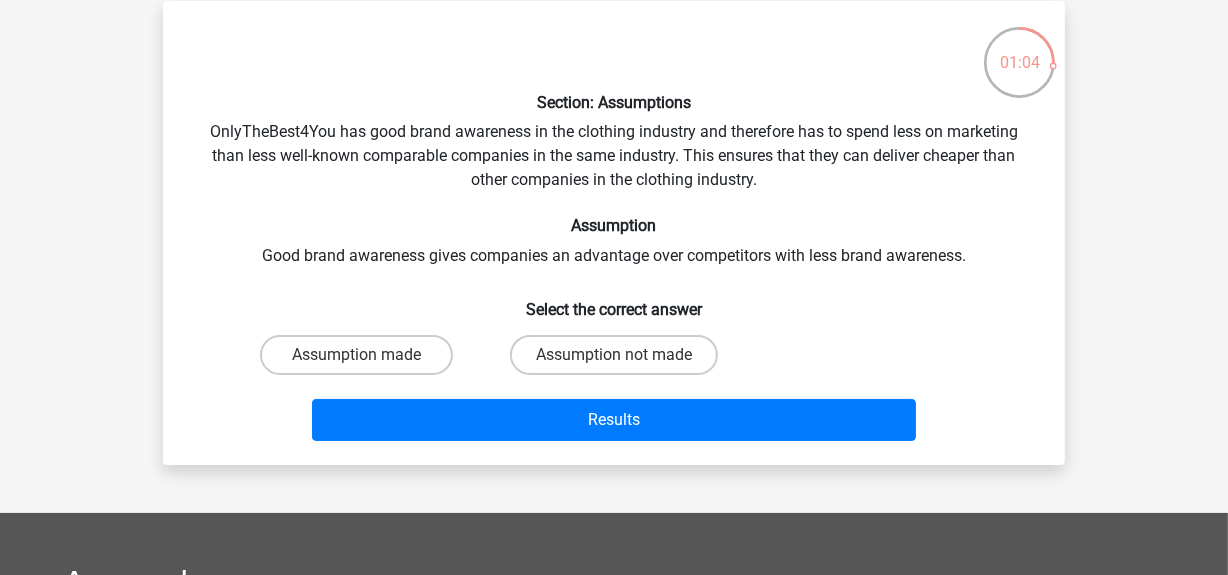 scroll, scrollTop: 93, scrollLeft: 0, axis: vertical 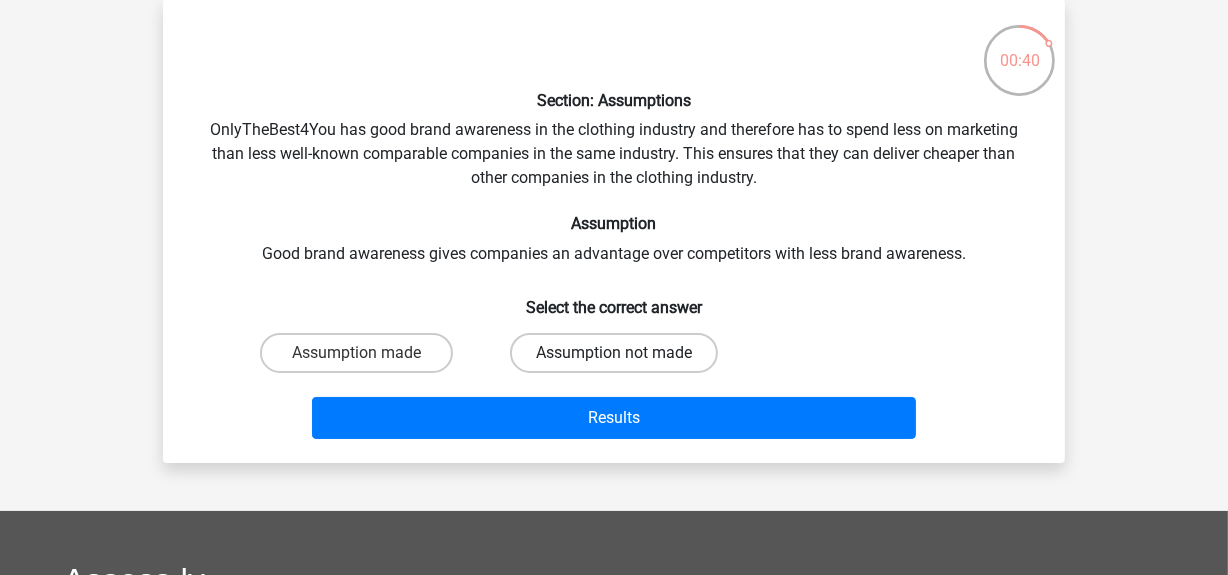 click on "Assumption not made" at bounding box center (614, 353) 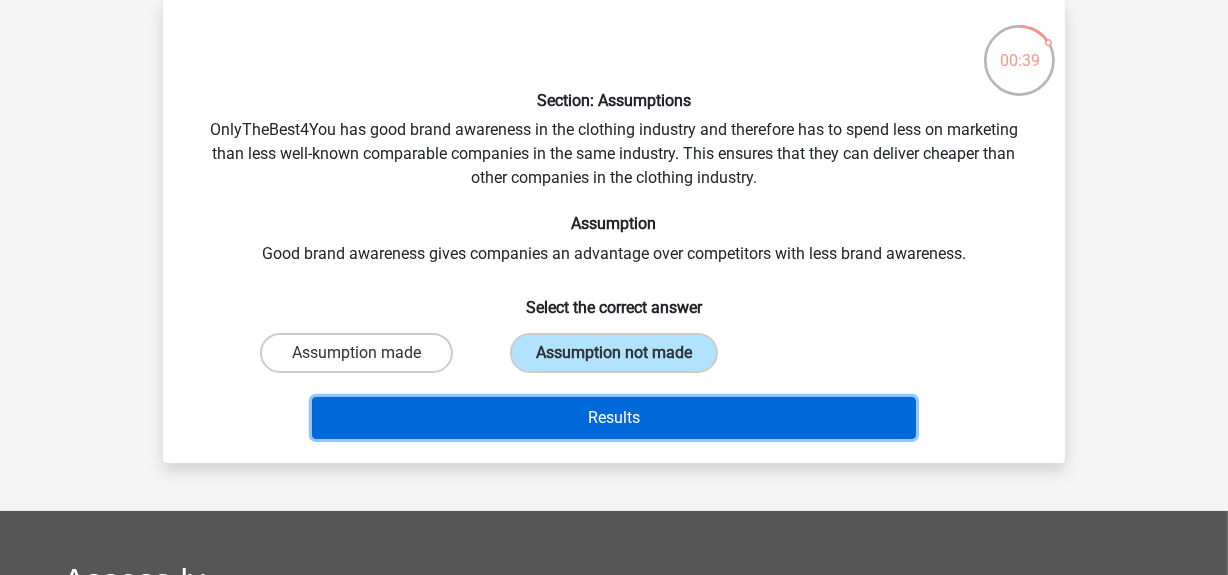 click on "Results" at bounding box center [614, 418] 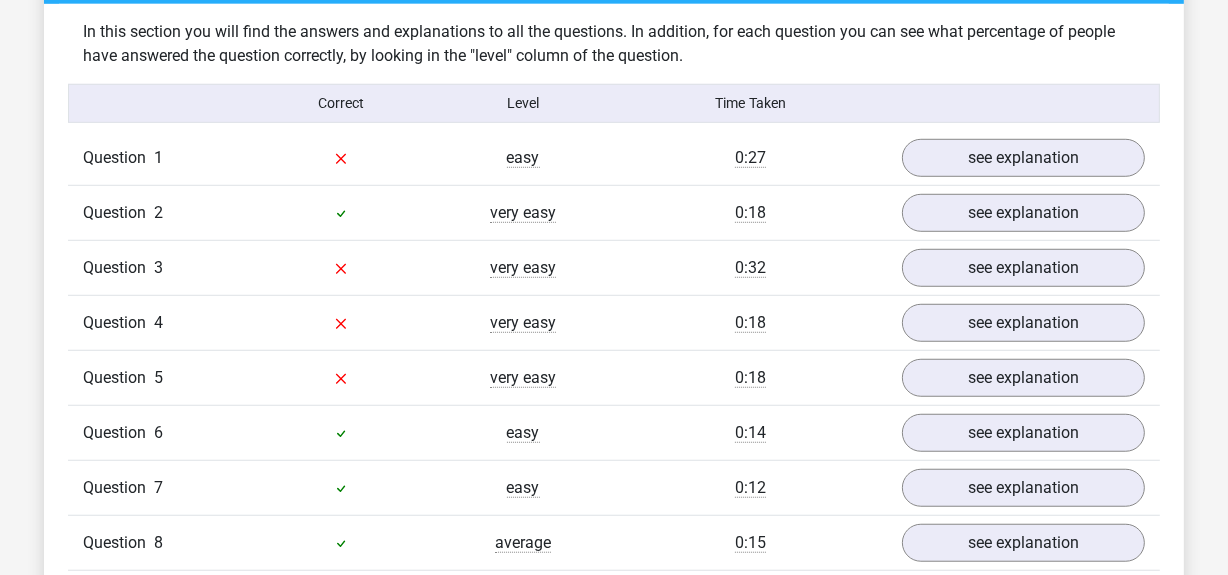 scroll, scrollTop: 1224, scrollLeft: 0, axis: vertical 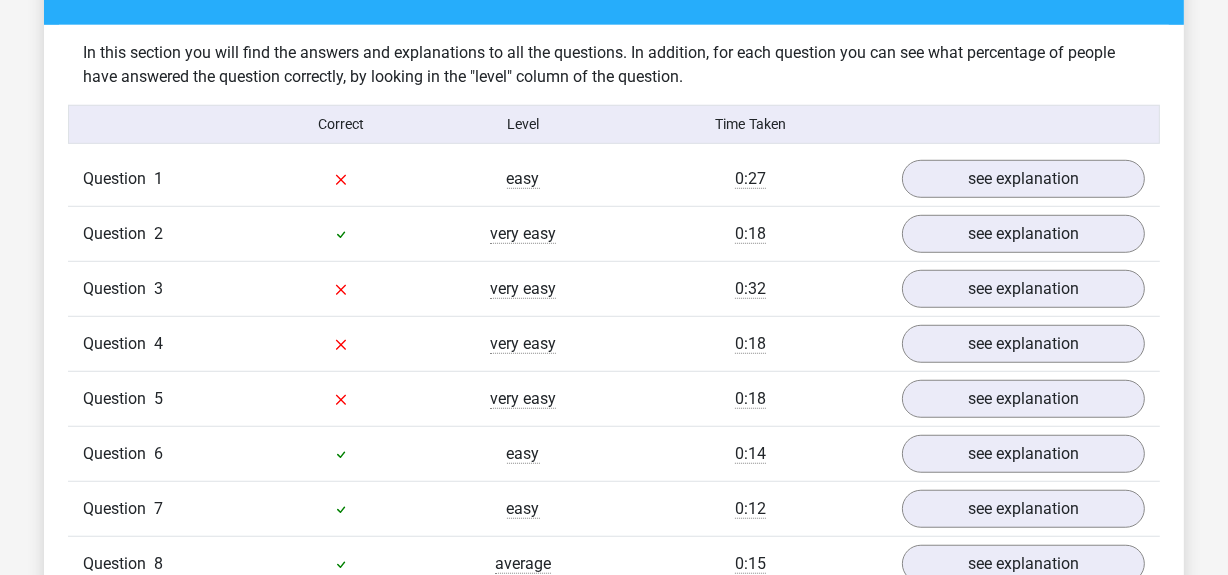 drag, startPoint x: 508, startPoint y: 427, endPoint x: 869, endPoint y: 179, distance: 437.9783 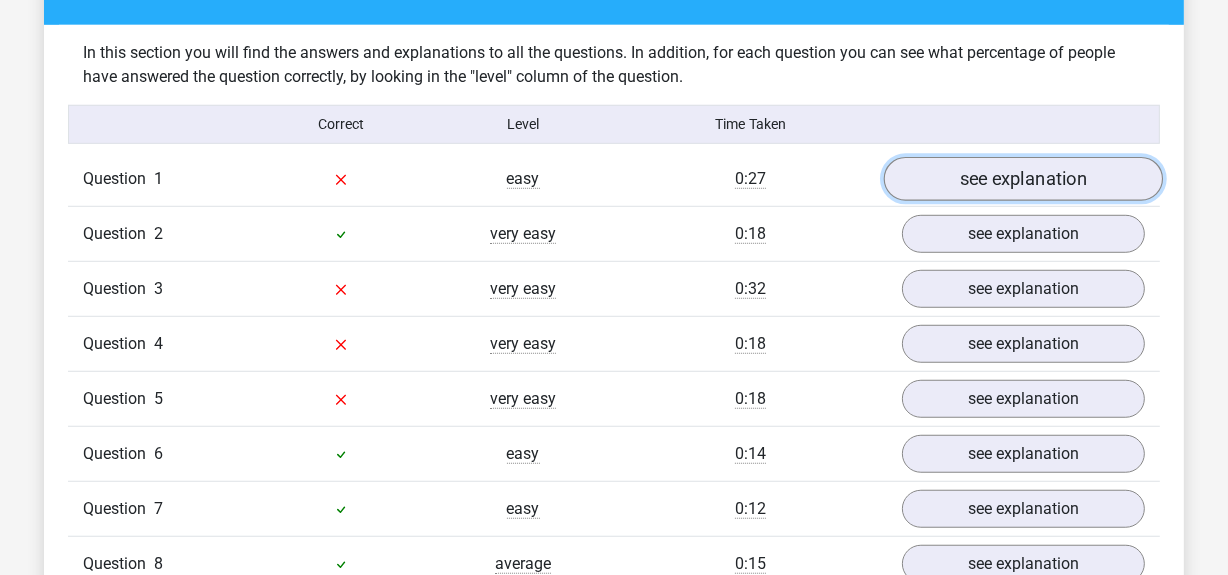 click on "see explanation" at bounding box center [1023, 179] 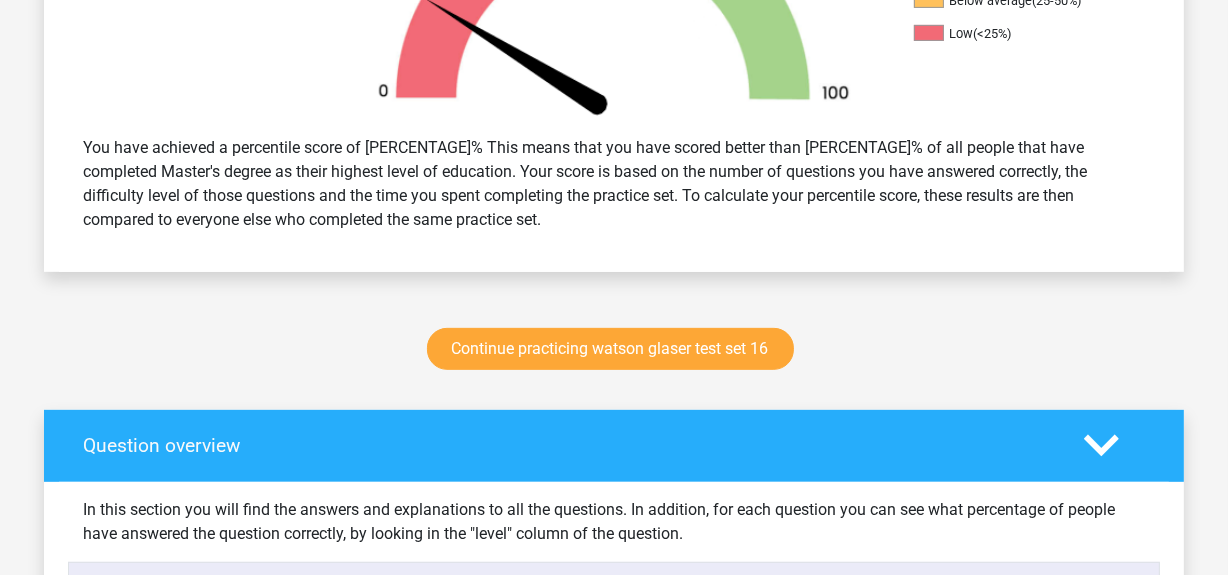 scroll, scrollTop: 772, scrollLeft: 0, axis: vertical 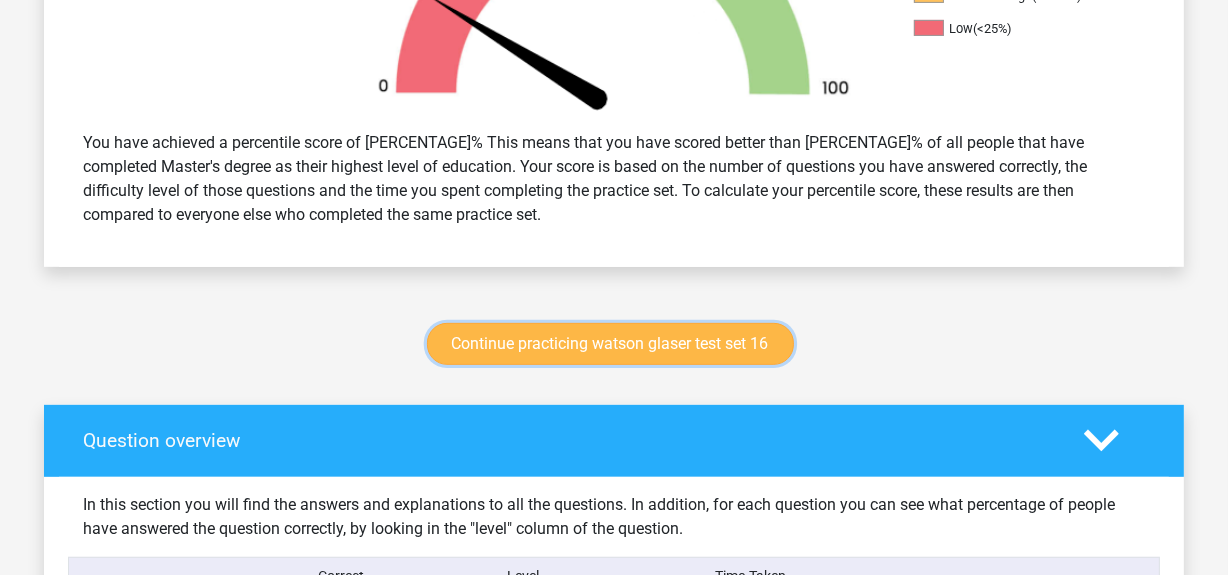 click on "Continue practicing watson glaser test set 16" at bounding box center (610, 344) 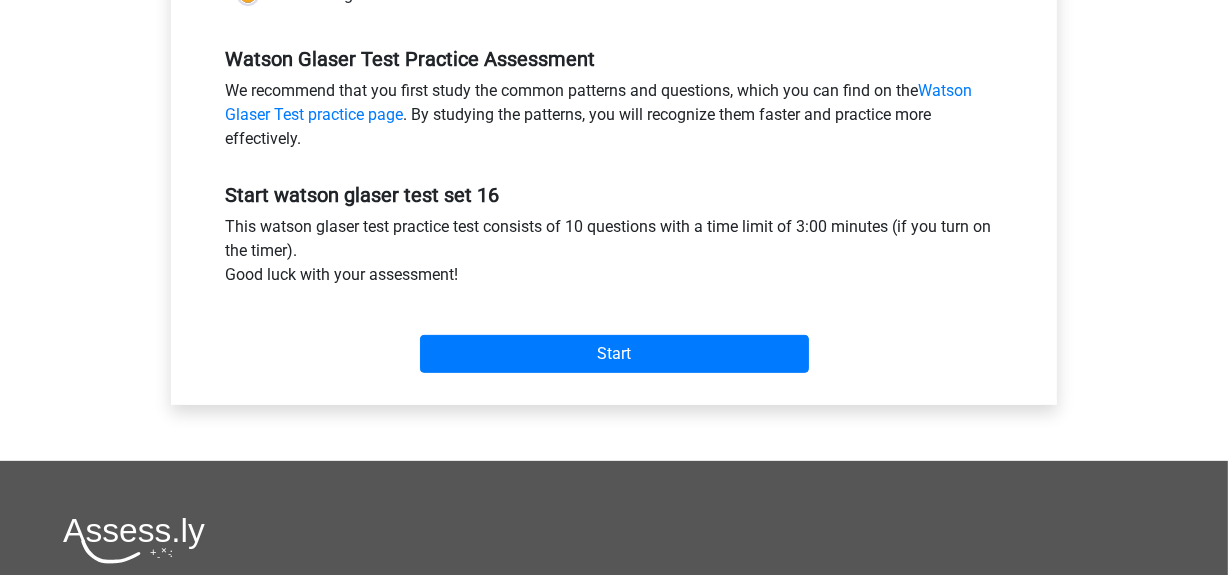 scroll, scrollTop: 595, scrollLeft: 0, axis: vertical 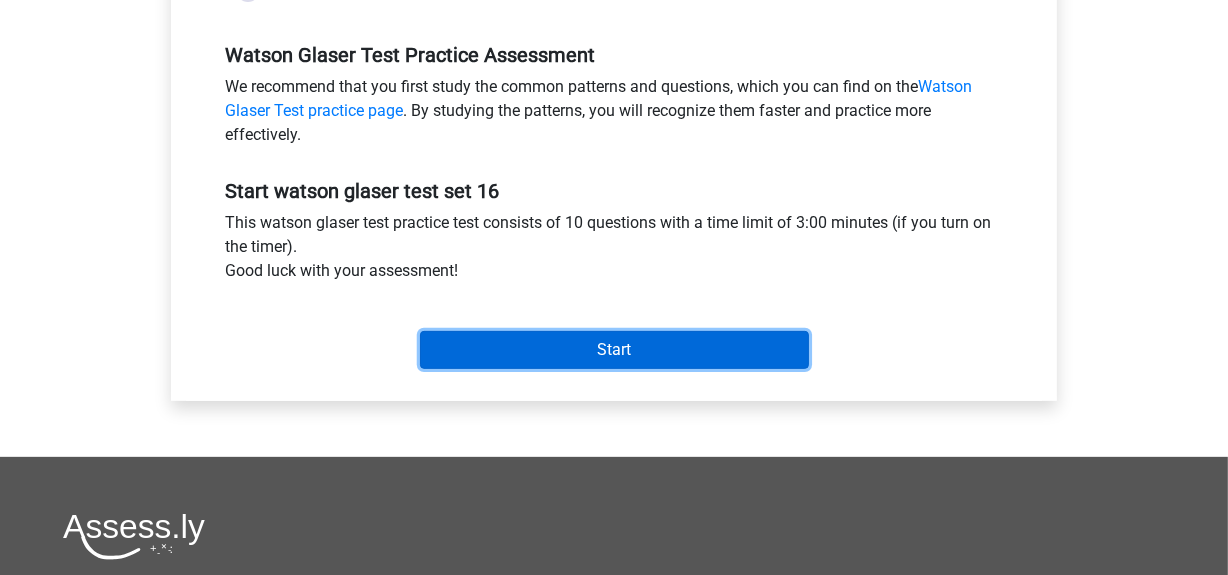 click on "Start" at bounding box center (614, 350) 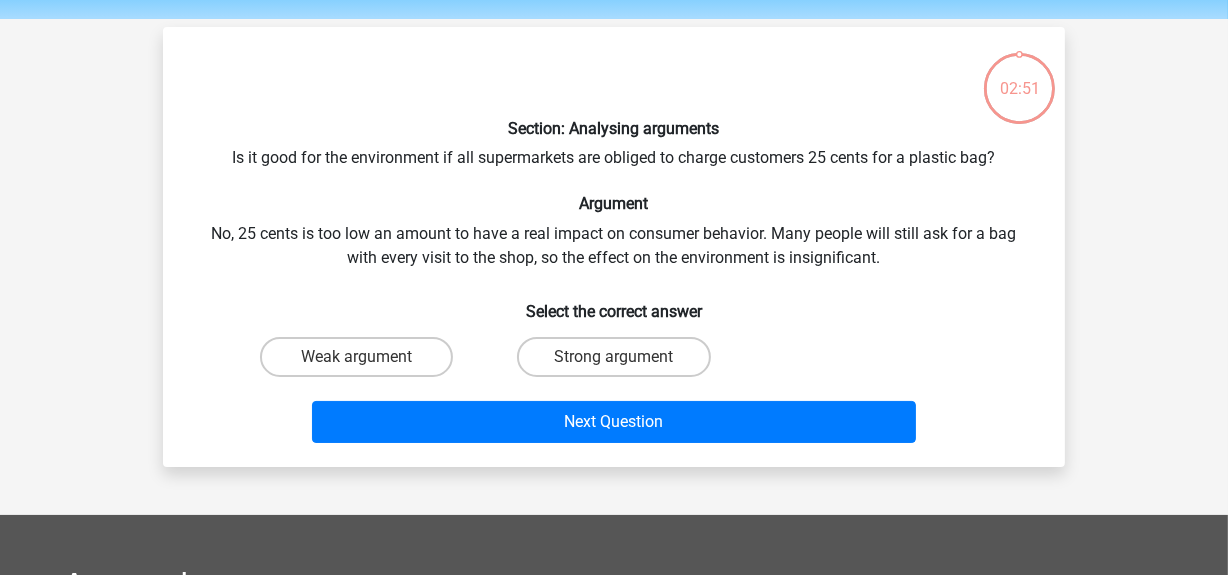 scroll, scrollTop: 66, scrollLeft: 0, axis: vertical 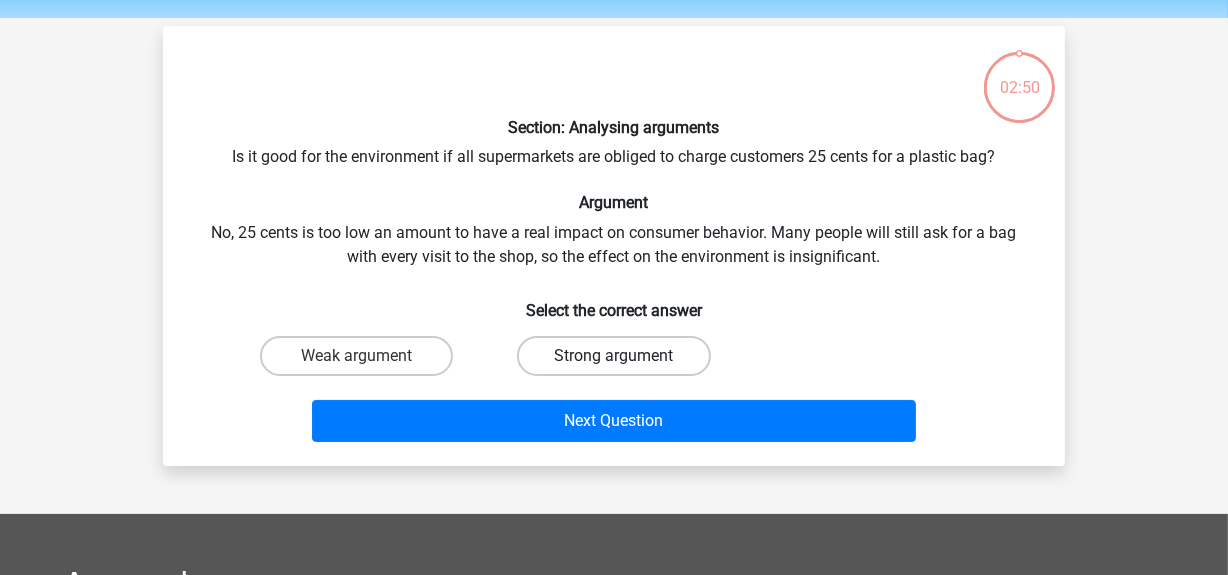 click on "Strong argument" at bounding box center (613, 356) 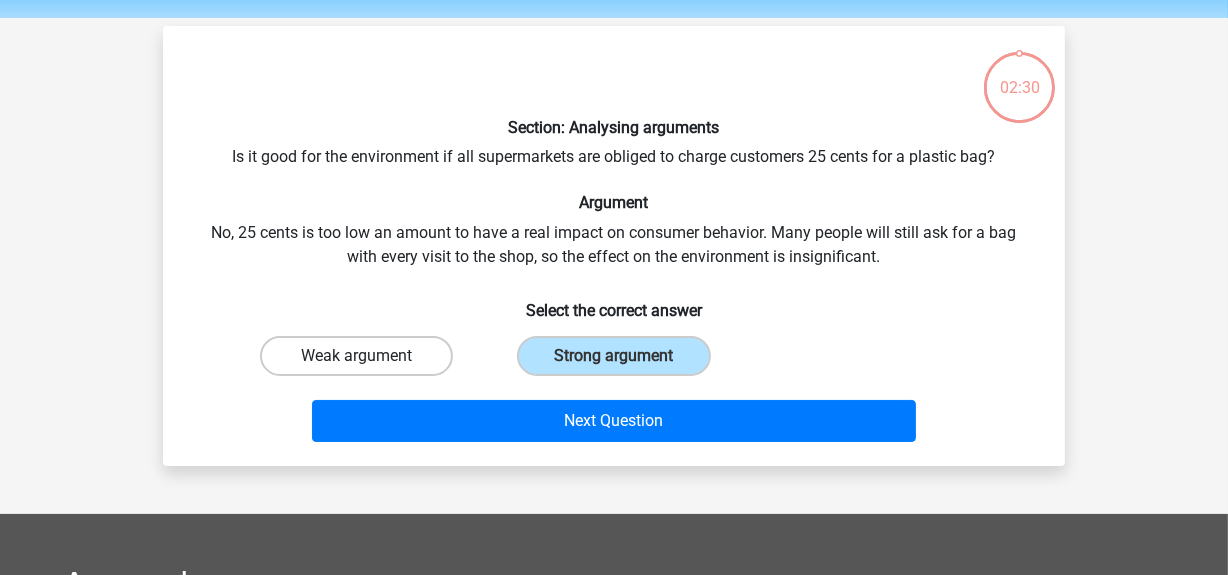 click on "Weak argument" at bounding box center [356, 356] 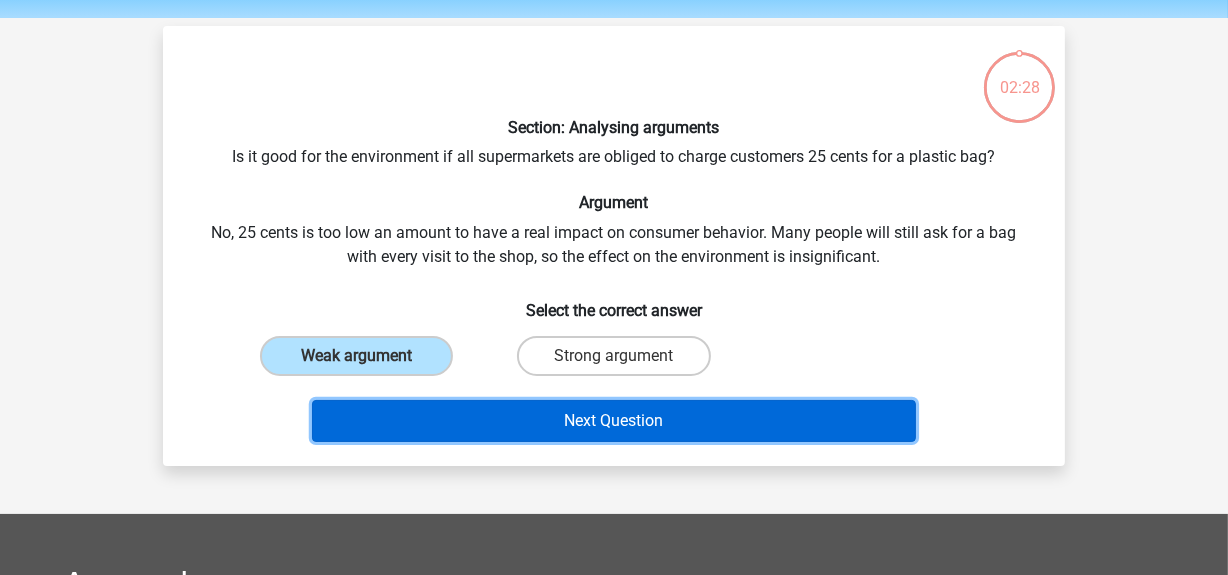 click on "Next Question" at bounding box center [614, 421] 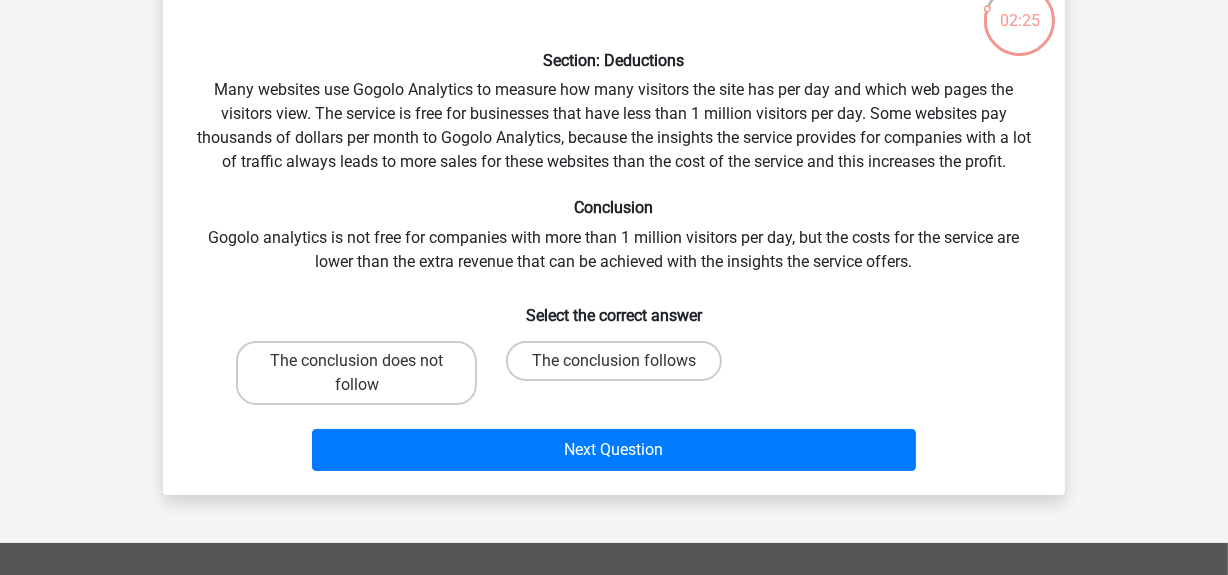 scroll, scrollTop: 134, scrollLeft: 0, axis: vertical 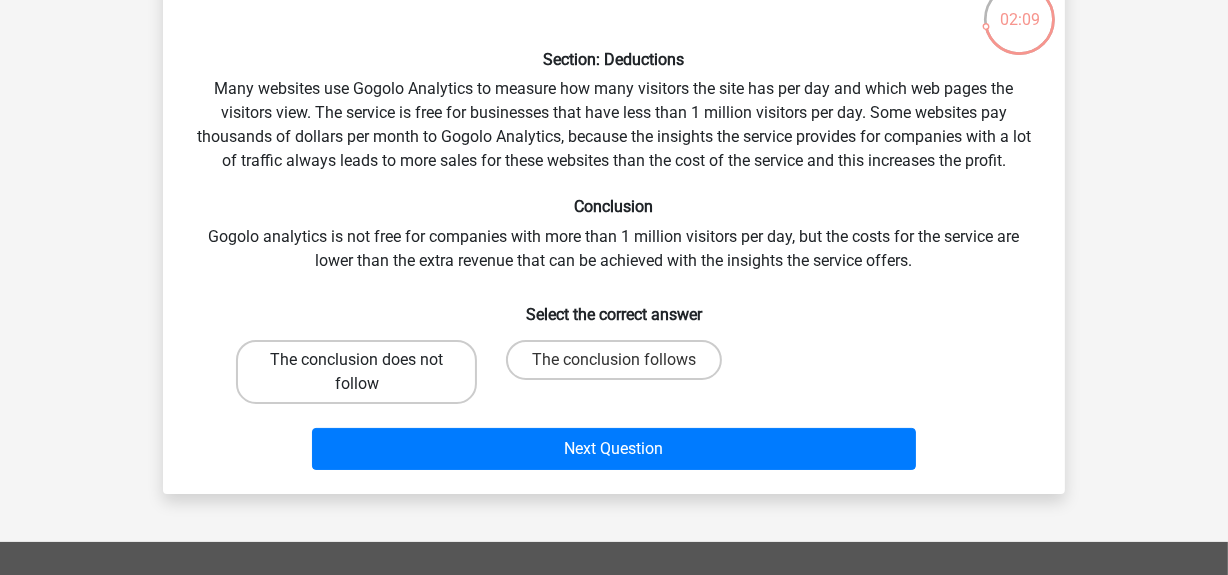 click on "The conclusion does not follow" at bounding box center [356, 372] 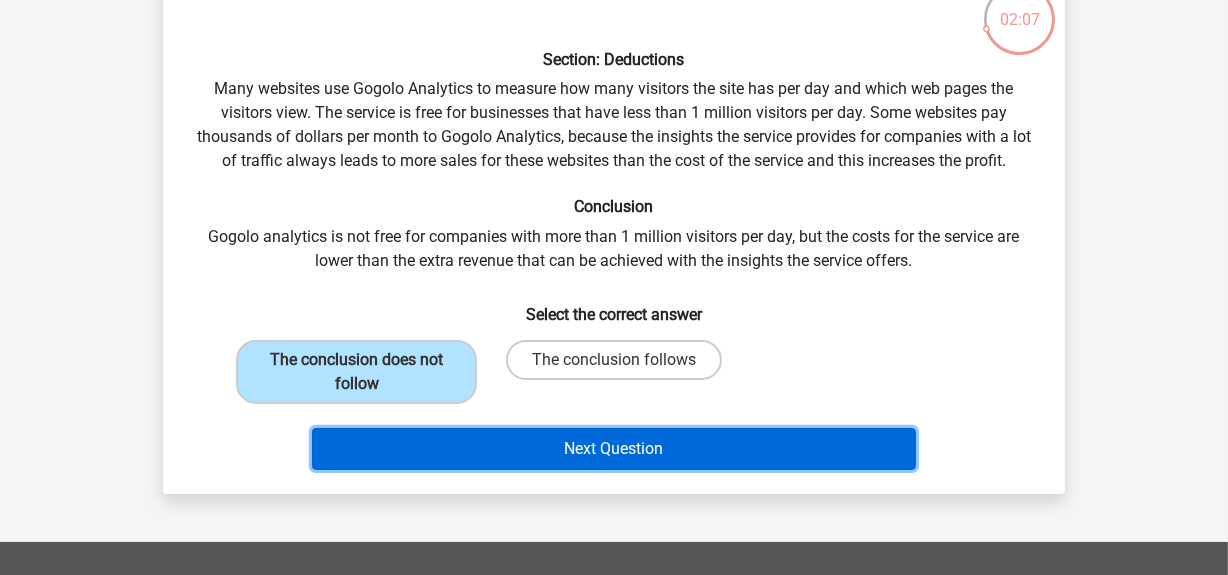 click on "Next Question" at bounding box center (614, 449) 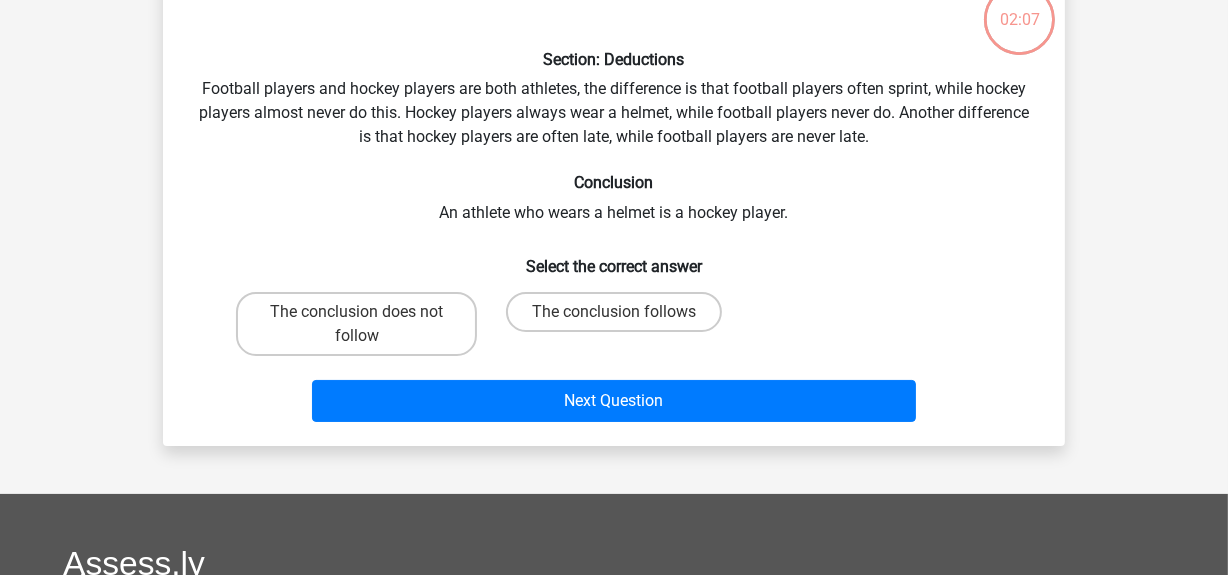scroll, scrollTop: 91, scrollLeft: 0, axis: vertical 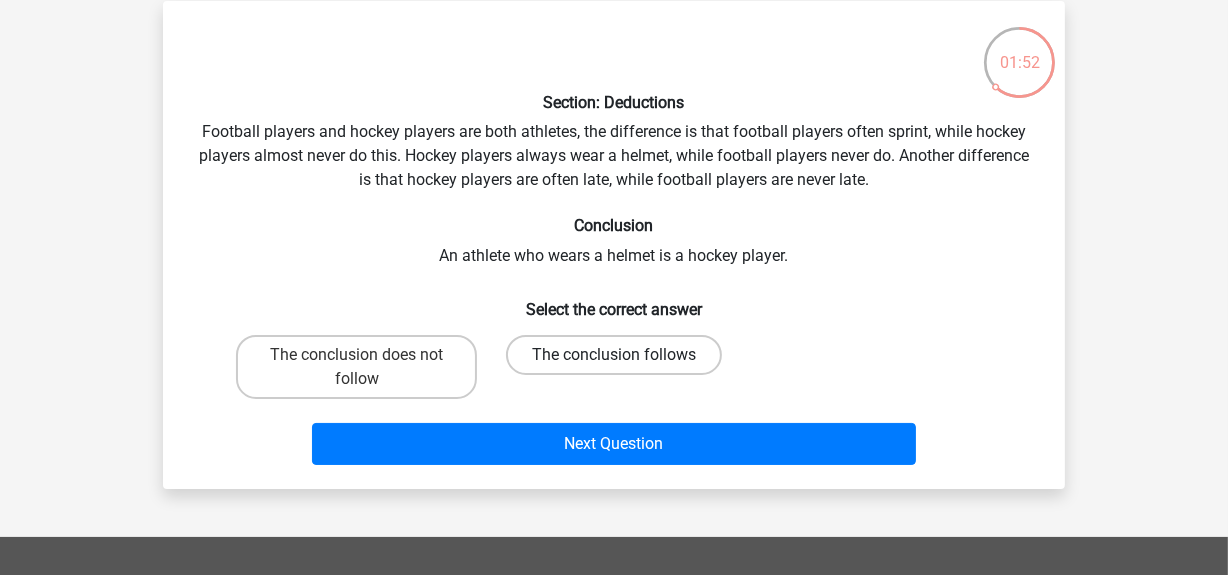 click on "The conclusion follows" at bounding box center (614, 355) 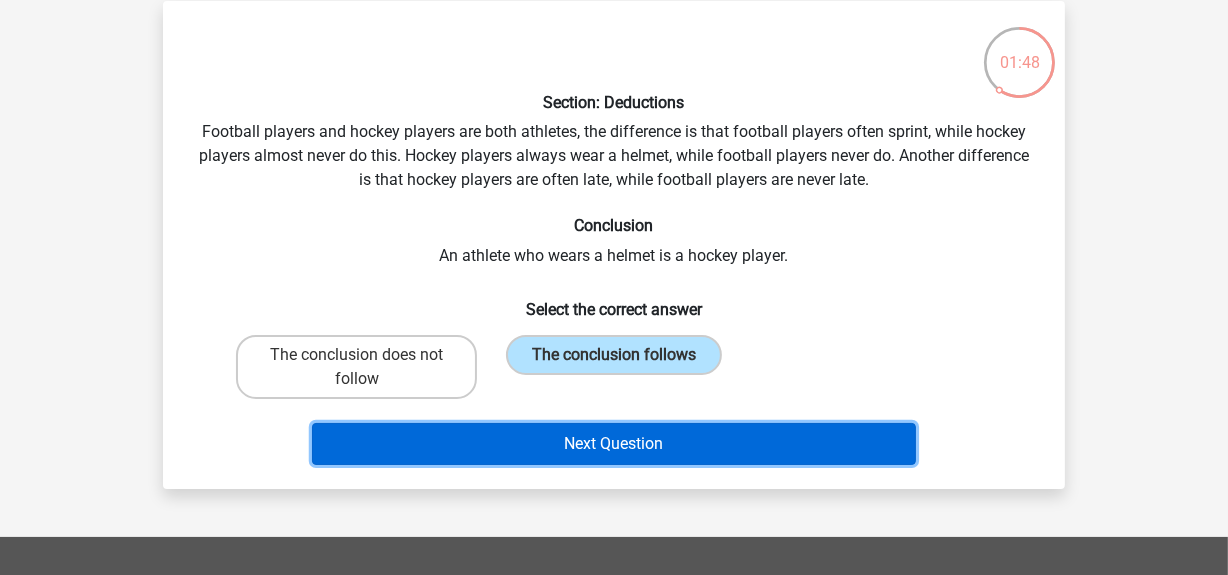 click on "Next Question" at bounding box center [614, 444] 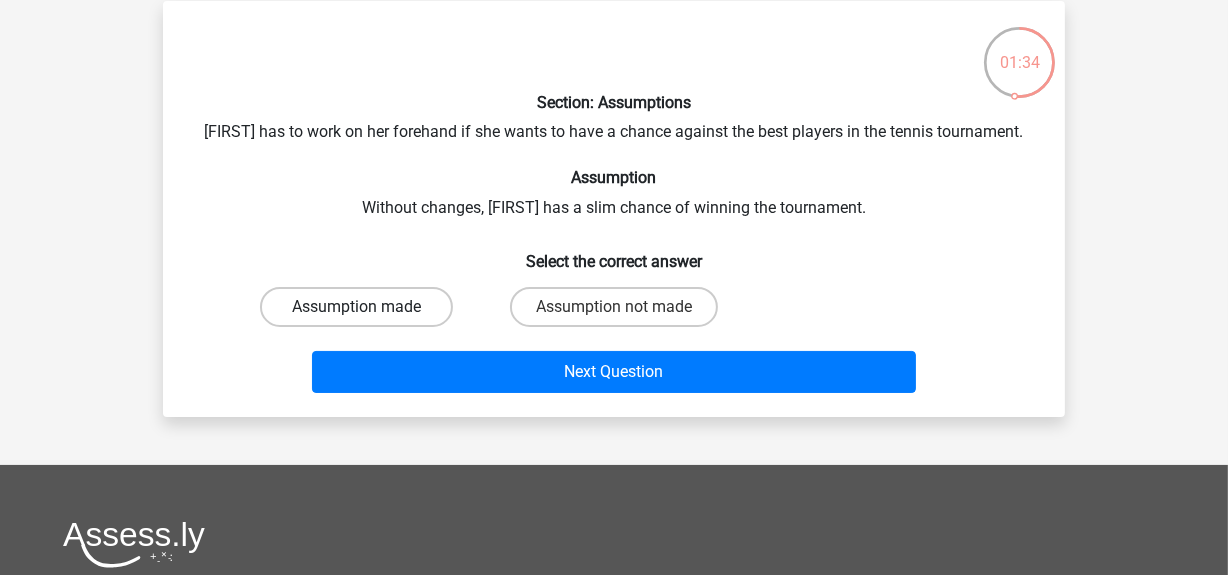 click on "Assumption made" at bounding box center [356, 307] 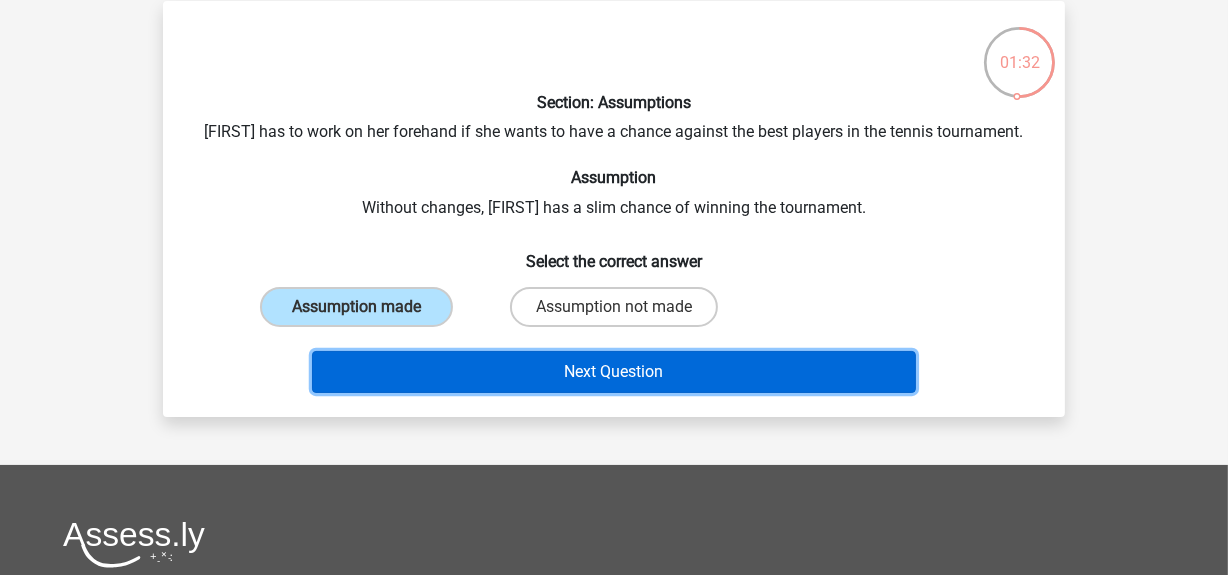 click on "Next Question" at bounding box center (614, 372) 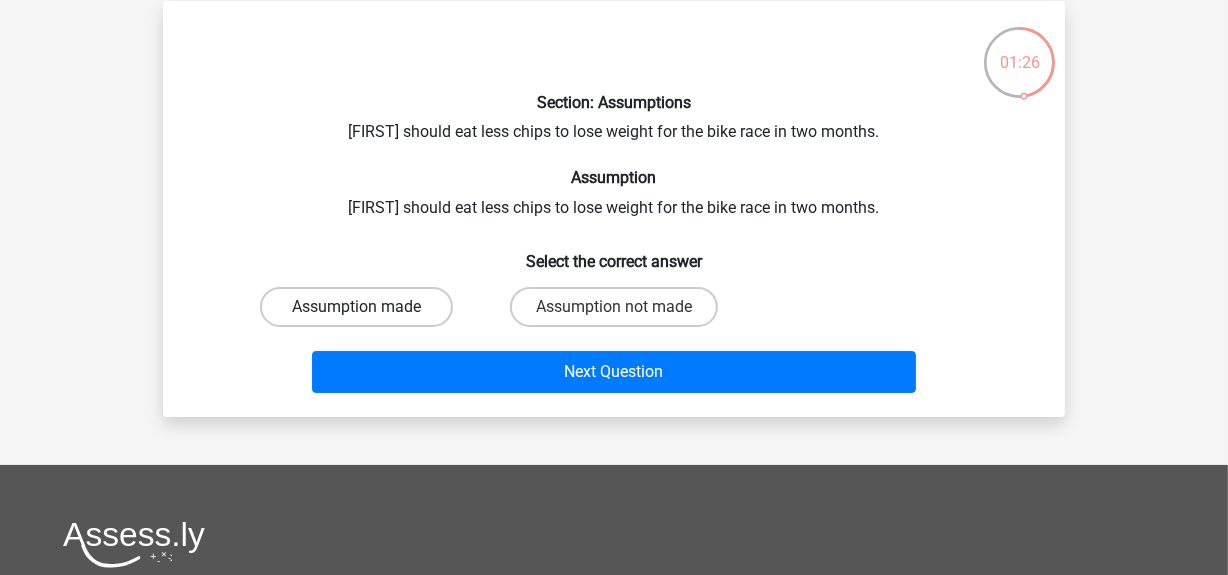 click on "Assumption made" at bounding box center [356, 307] 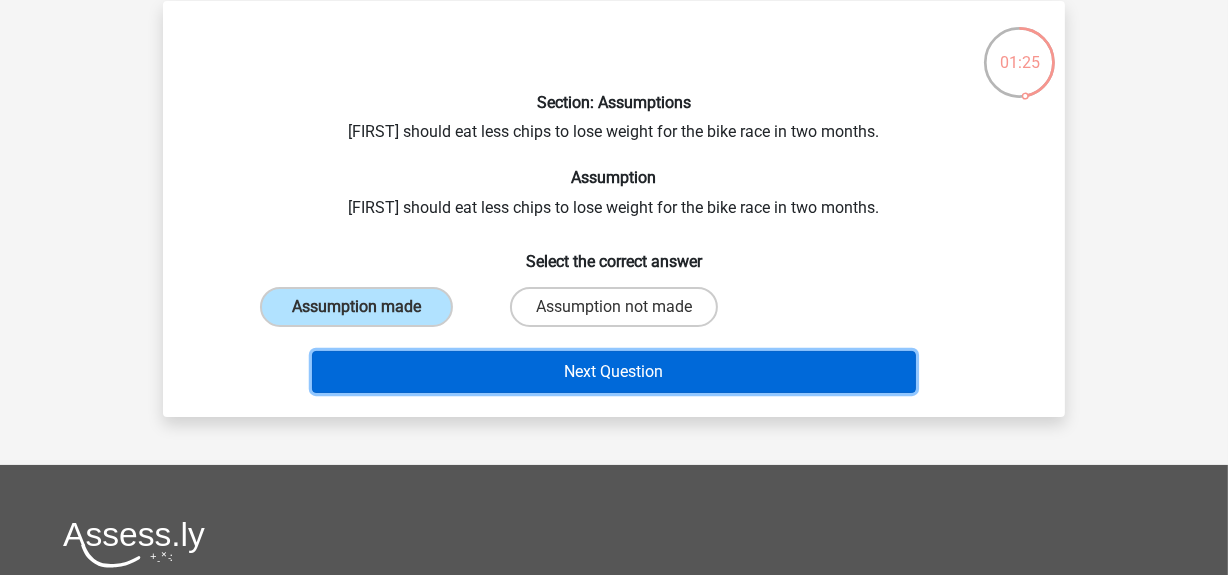 click on "Next Question" at bounding box center [614, 372] 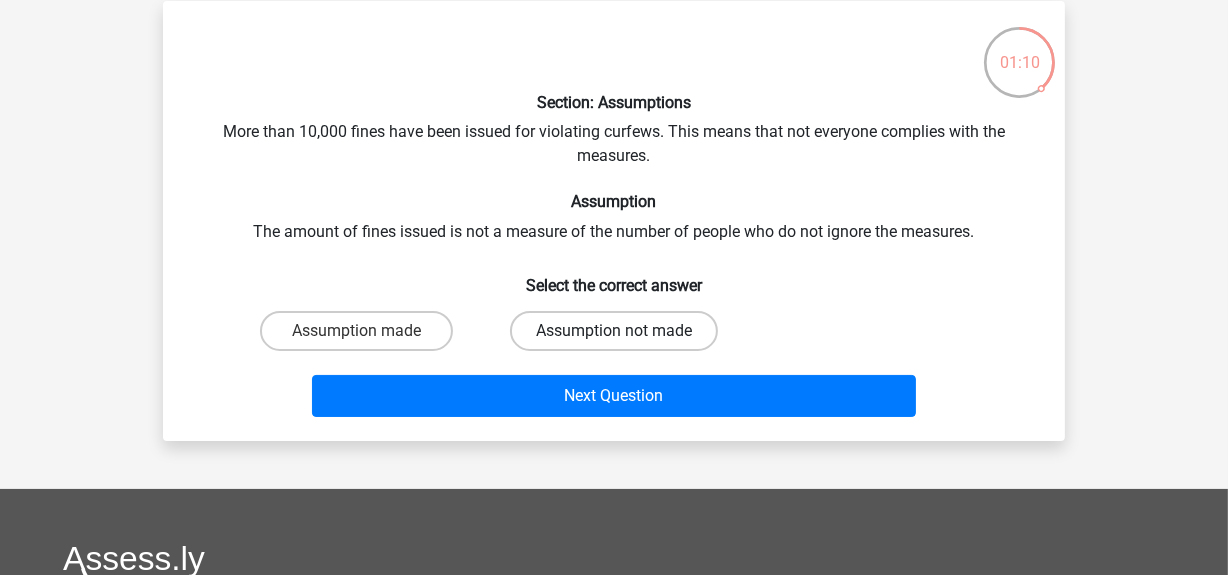 click on "Assumption not made" at bounding box center [614, 331] 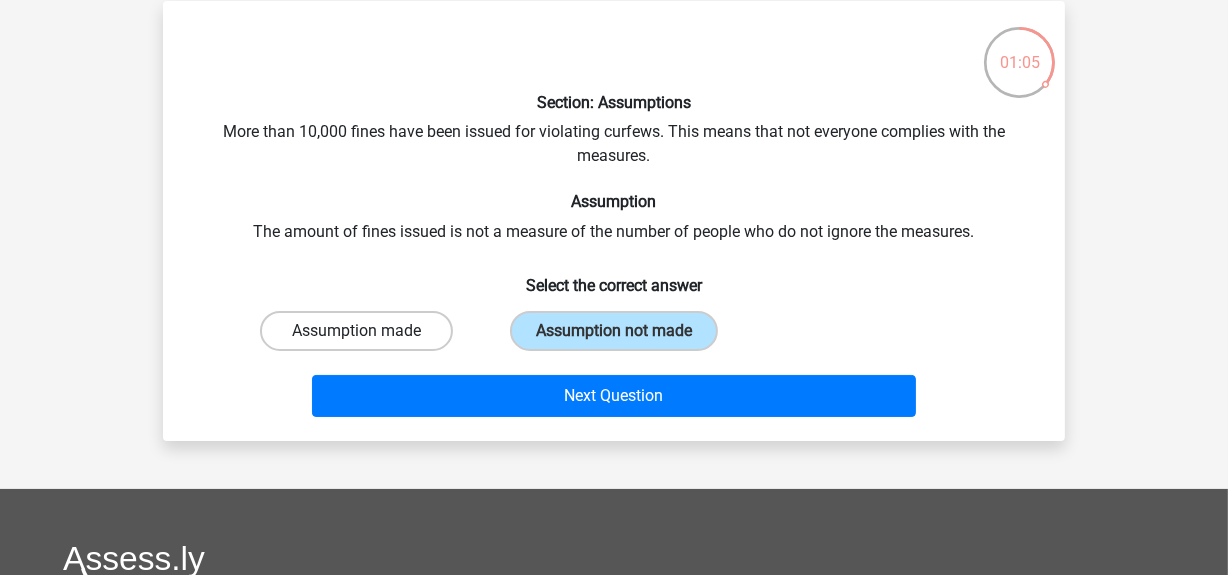 click on "Assumption made" at bounding box center [356, 331] 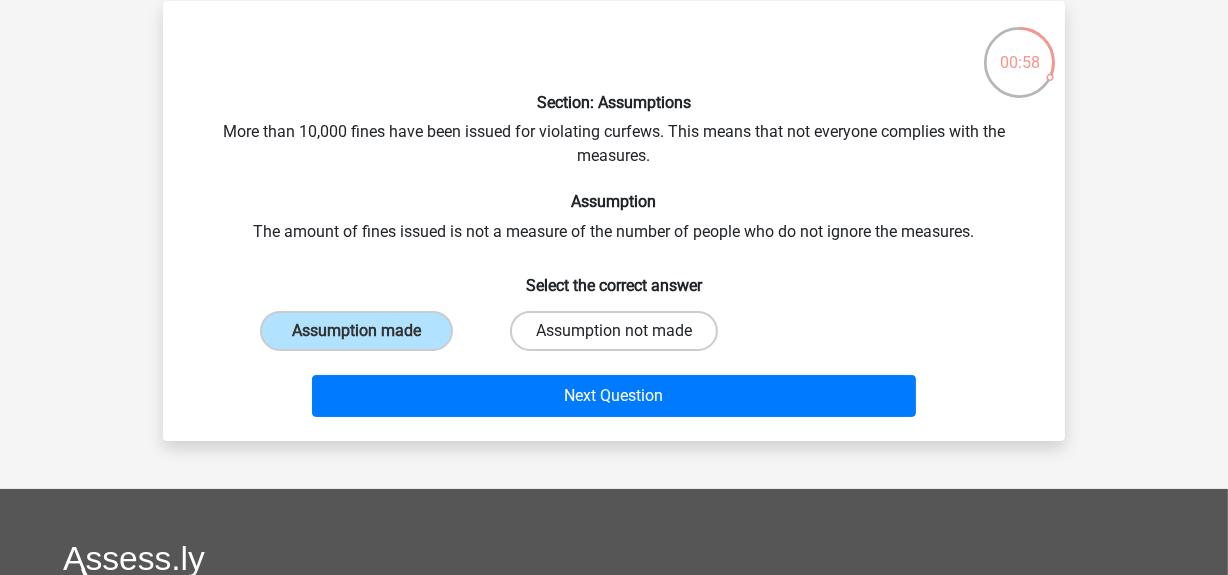 click on "Assumption not made" at bounding box center (614, 331) 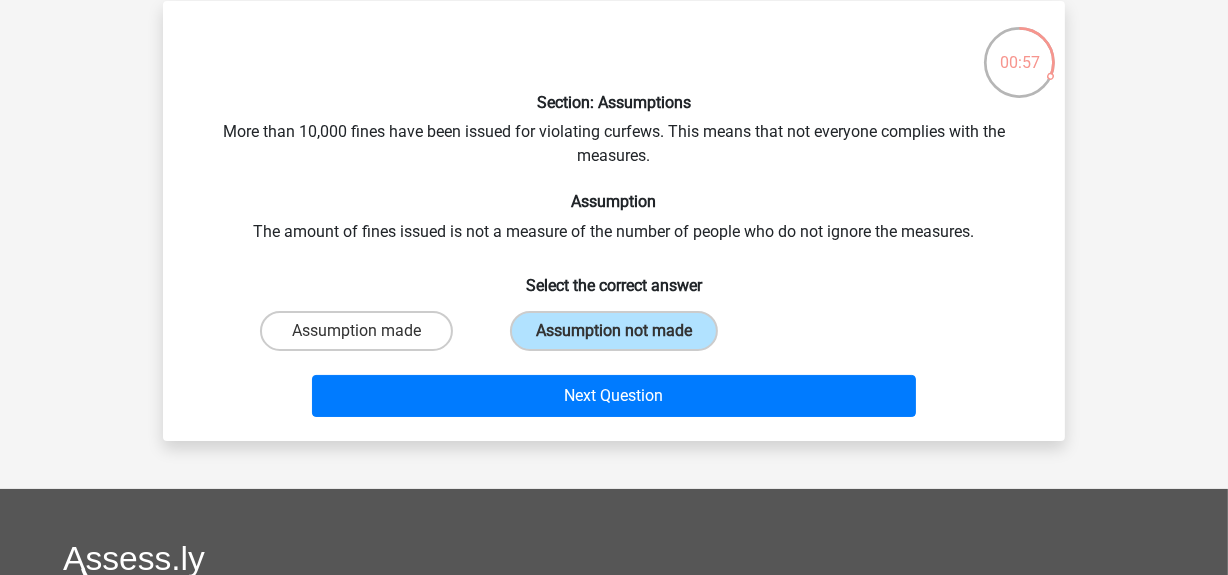 click on "Next Question" at bounding box center [614, 392] 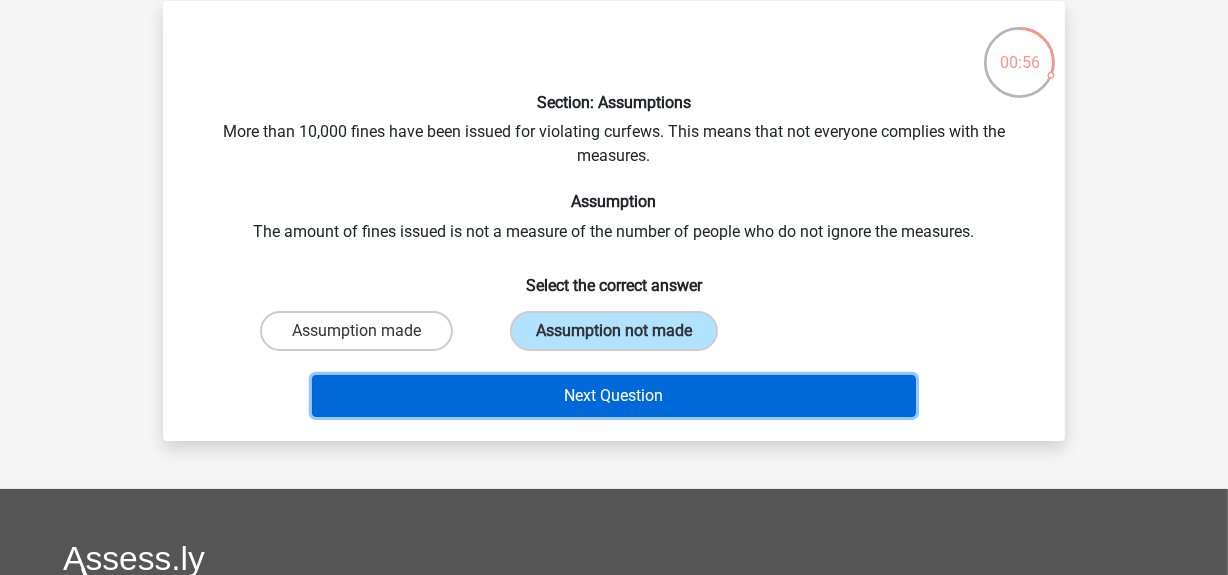 click on "Next Question" at bounding box center (614, 396) 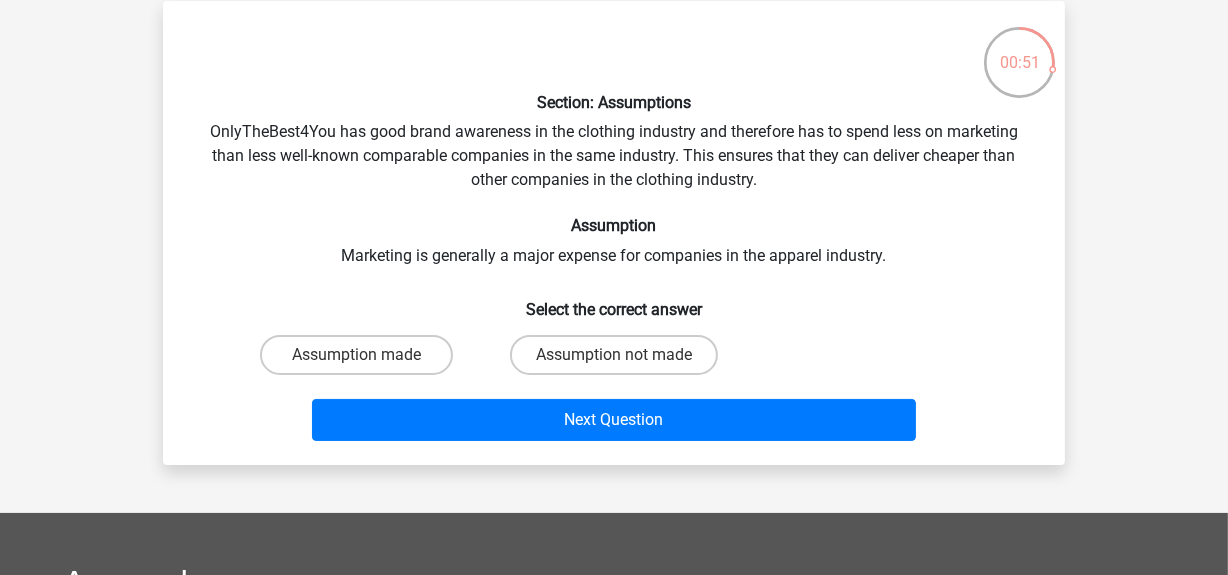 scroll, scrollTop: 93, scrollLeft: 0, axis: vertical 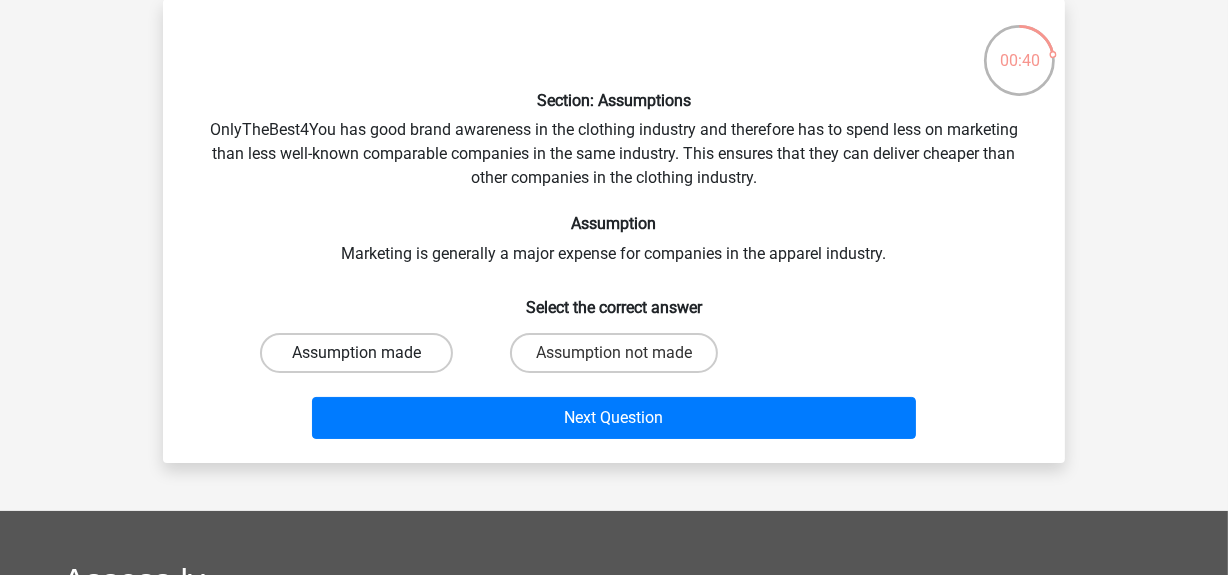 click on "Assumption made" at bounding box center [356, 353] 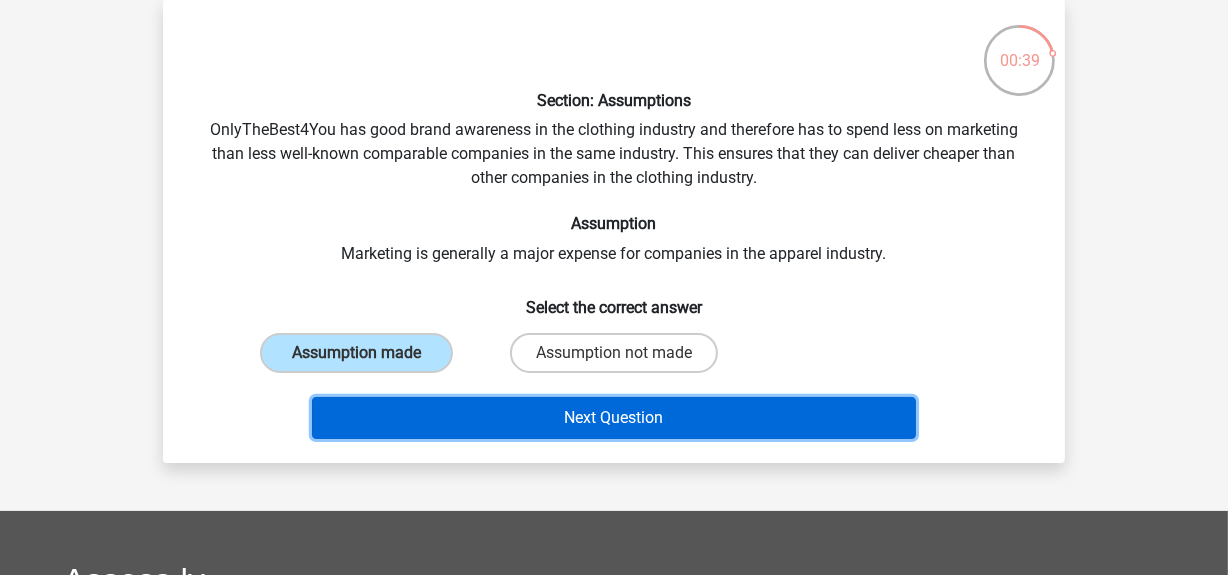 click on "Next Question" at bounding box center (614, 418) 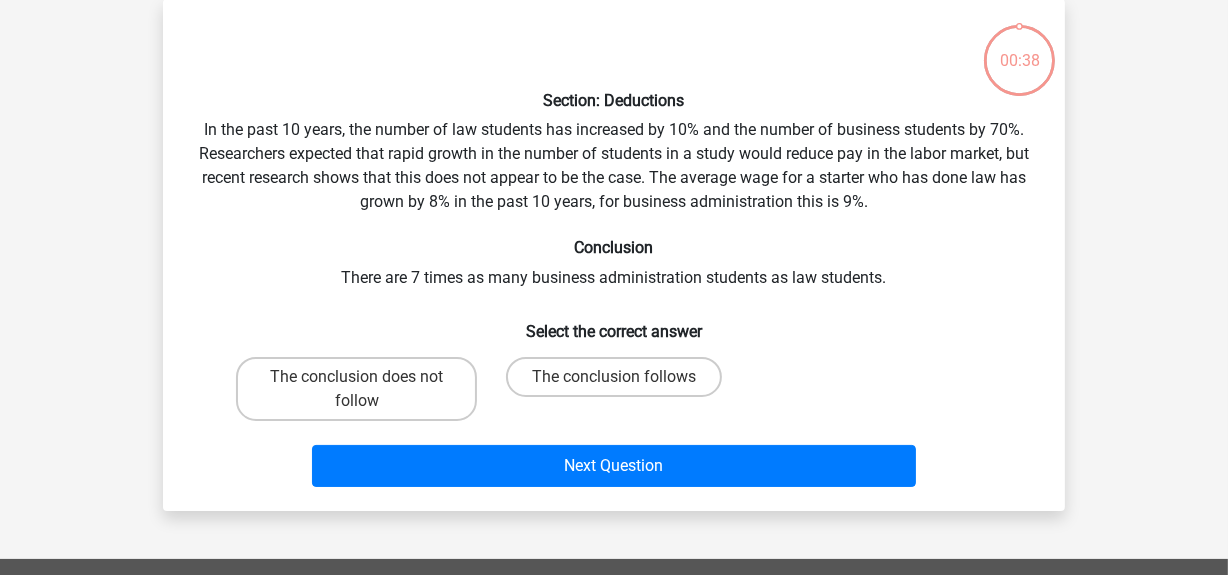 scroll, scrollTop: 91, scrollLeft: 0, axis: vertical 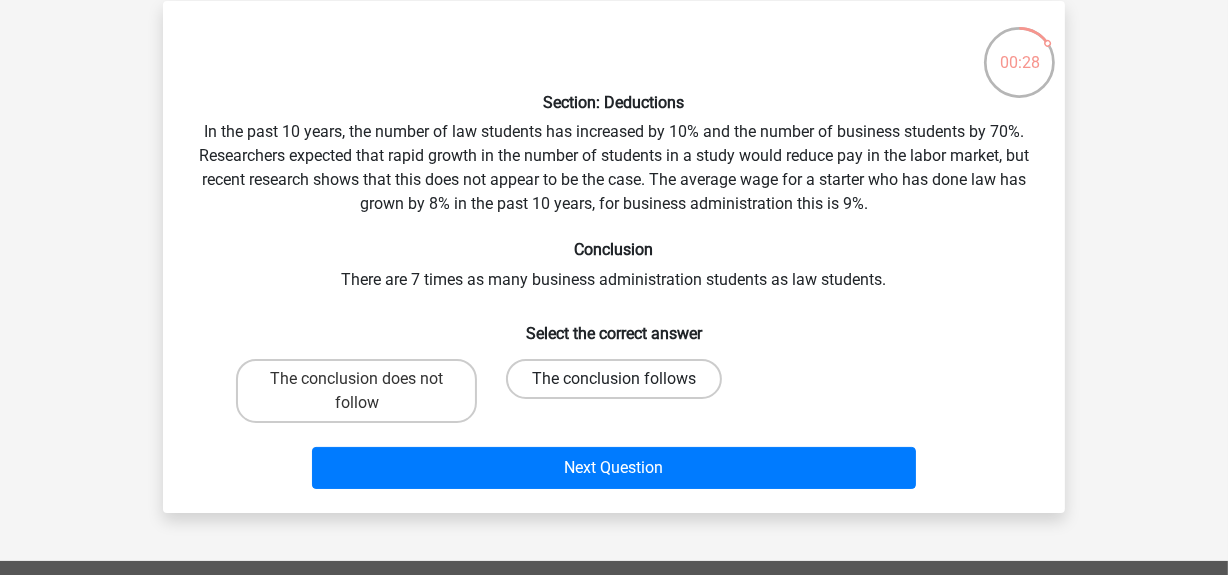 click on "The conclusion follows" at bounding box center [614, 379] 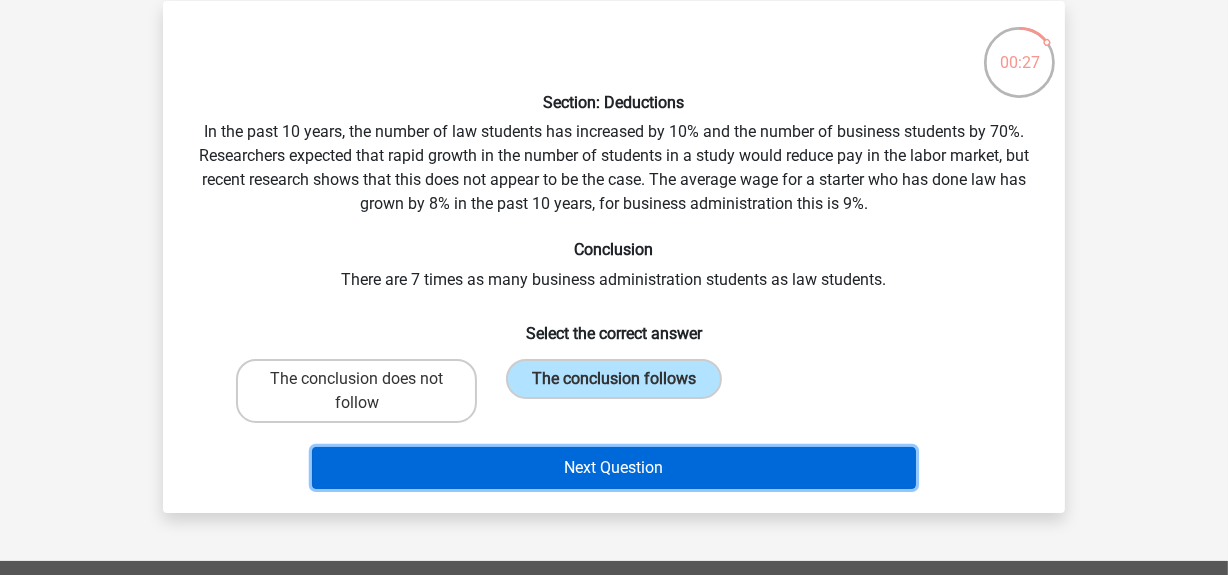 click on "Next Question" at bounding box center [614, 468] 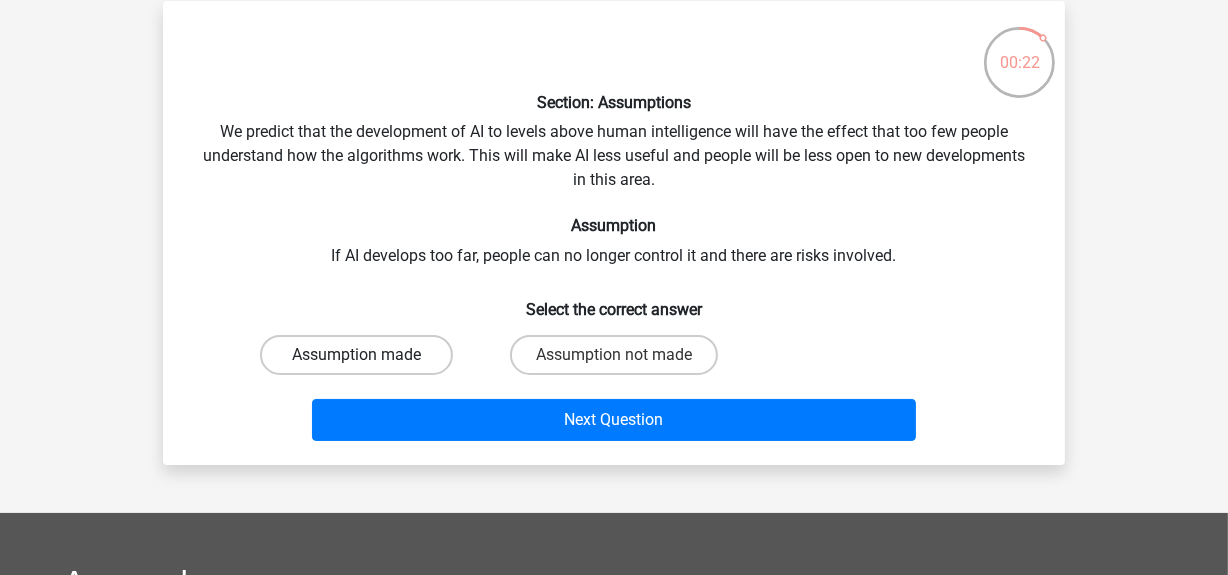 click on "Assumption made" at bounding box center [356, 355] 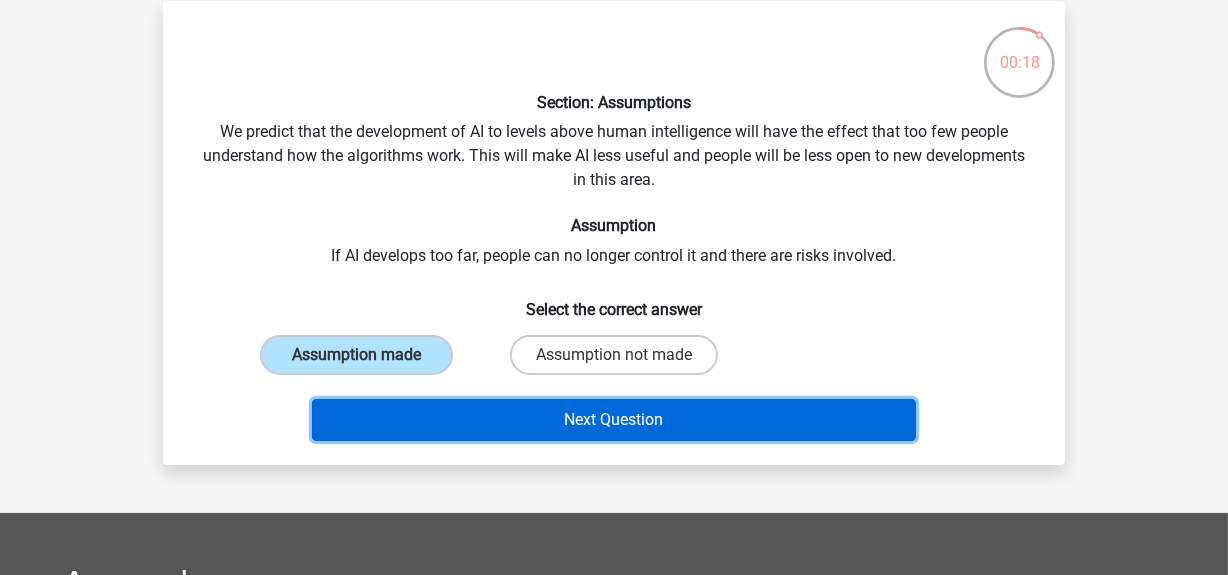 click on "Next Question" at bounding box center [614, 420] 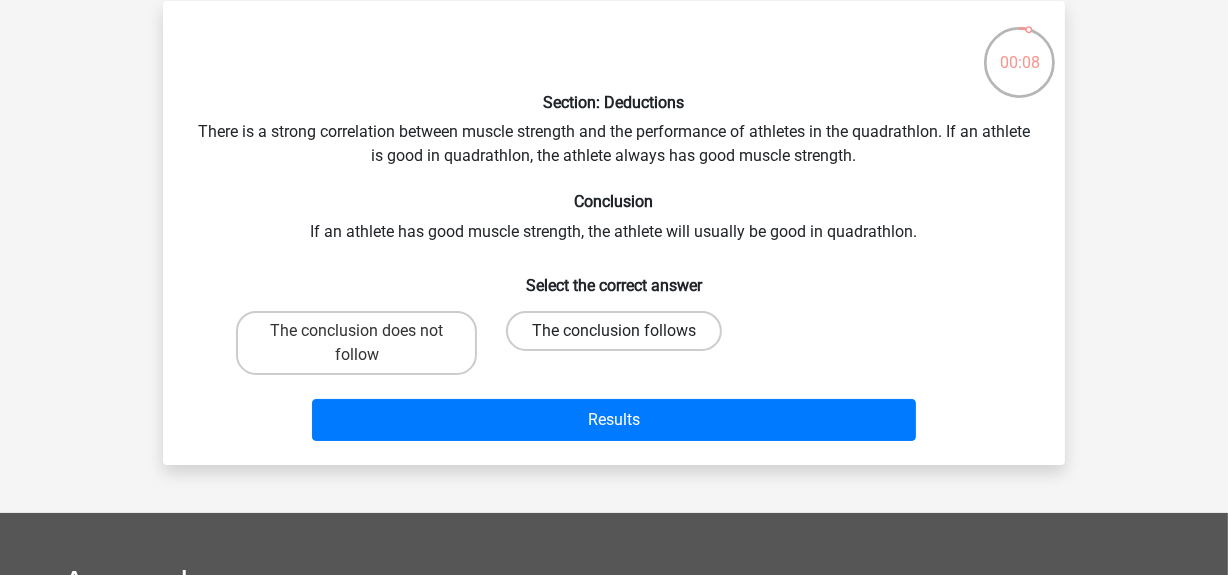 click on "The conclusion follows" at bounding box center [614, 331] 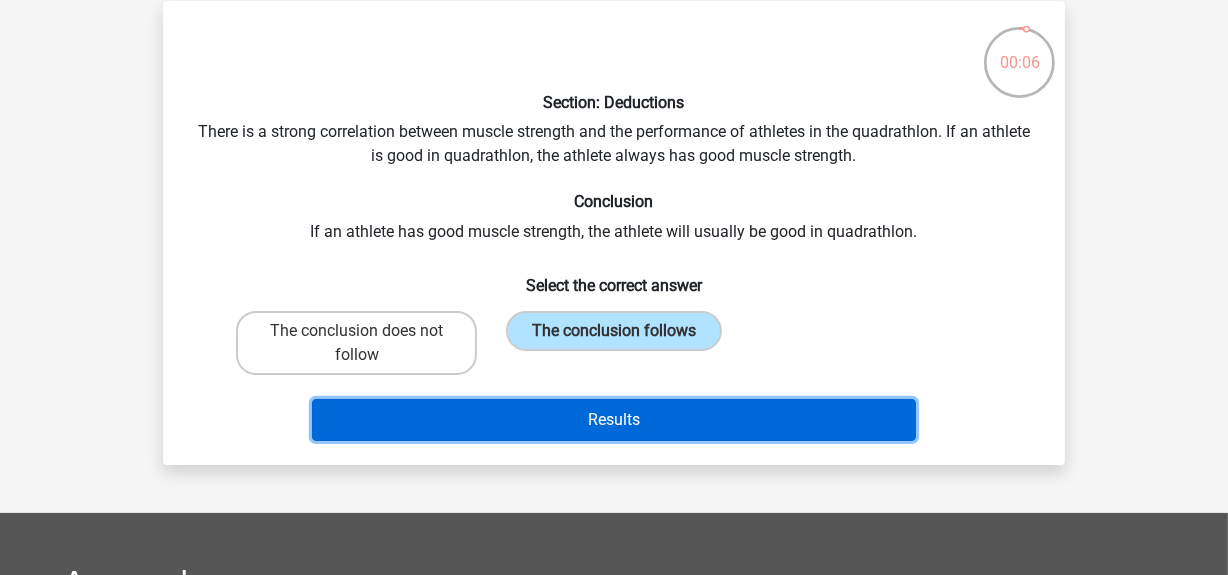 click on "Results" at bounding box center (614, 420) 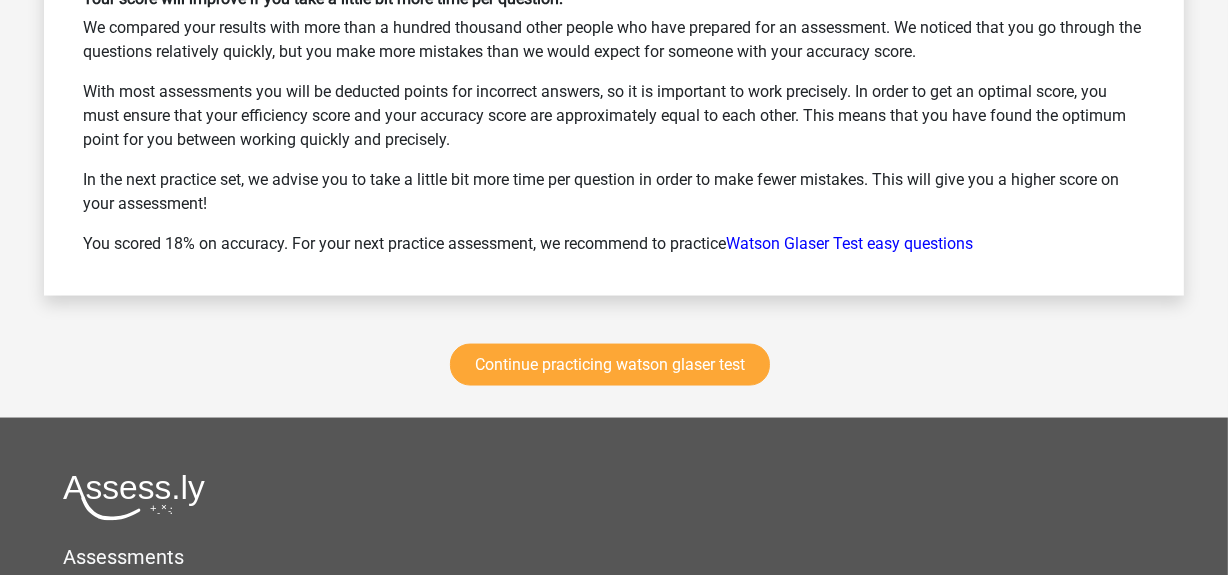 scroll, scrollTop: 2714, scrollLeft: 0, axis: vertical 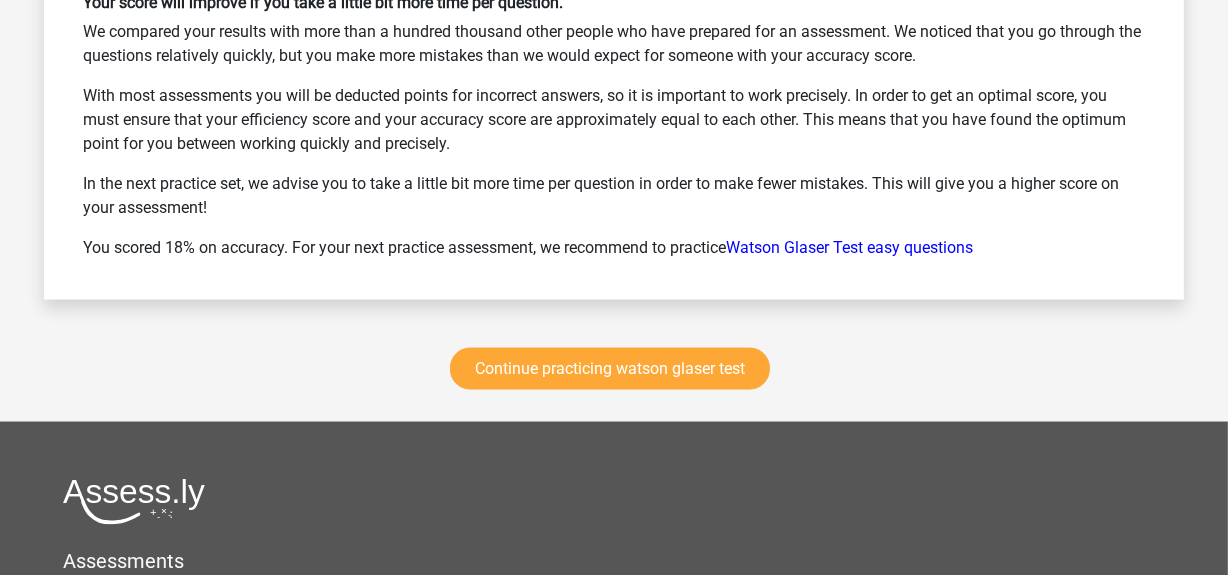 drag, startPoint x: 530, startPoint y: 422, endPoint x: 529, endPoint y: 402, distance: 20.024984 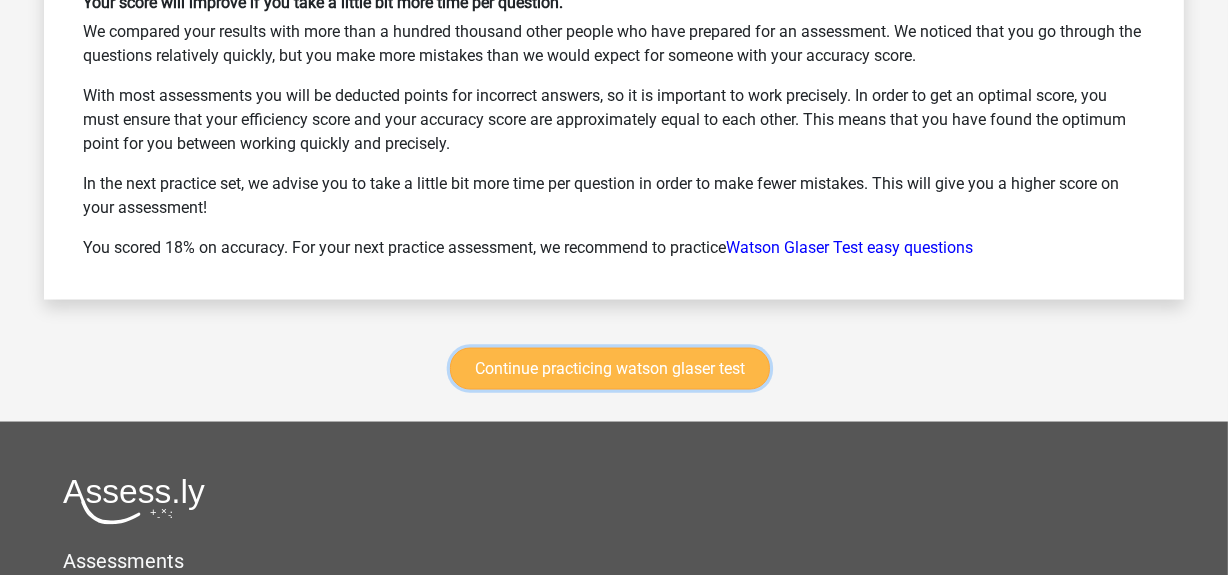click on "Continue practicing watson glaser test" at bounding box center (610, 369) 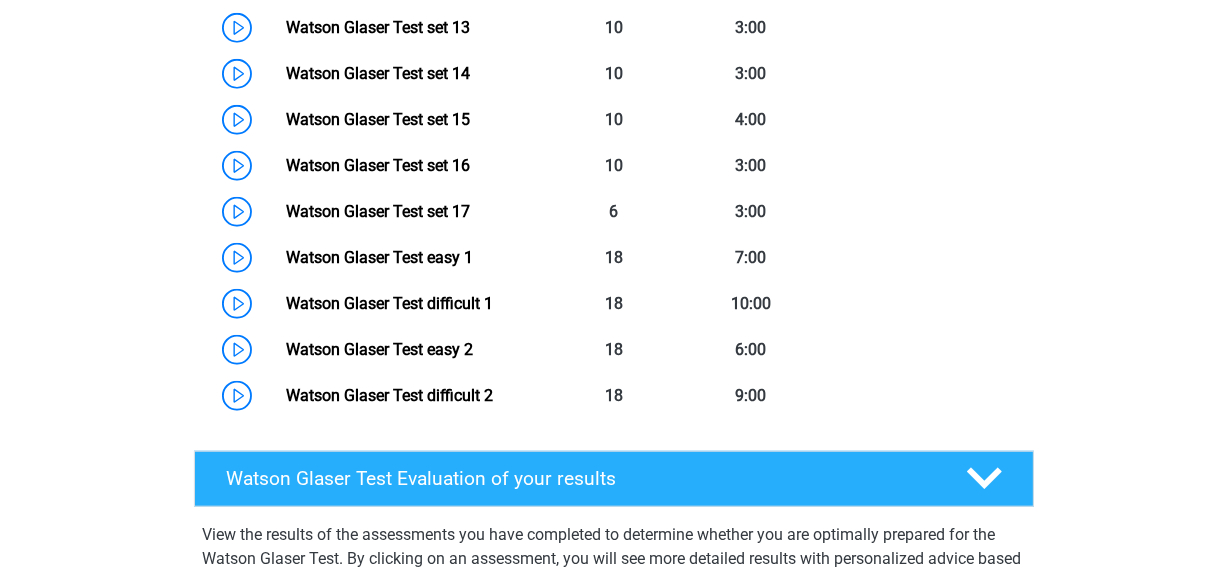 scroll, scrollTop: 1596, scrollLeft: 0, axis: vertical 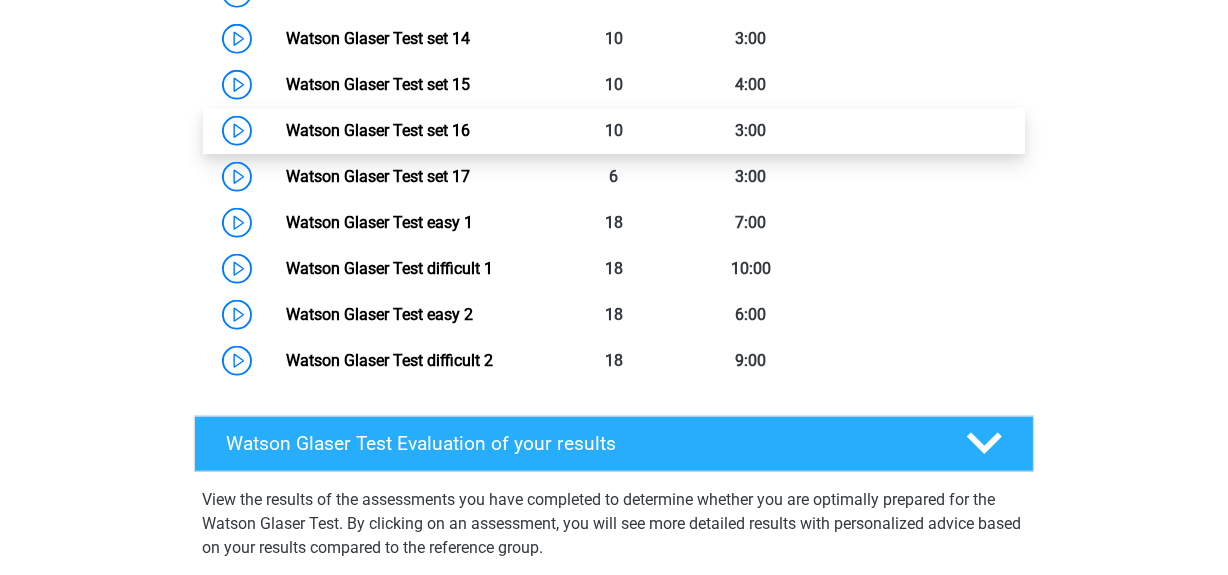 click on "Watson Glaser Test
set 16" at bounding box center [378, 130] 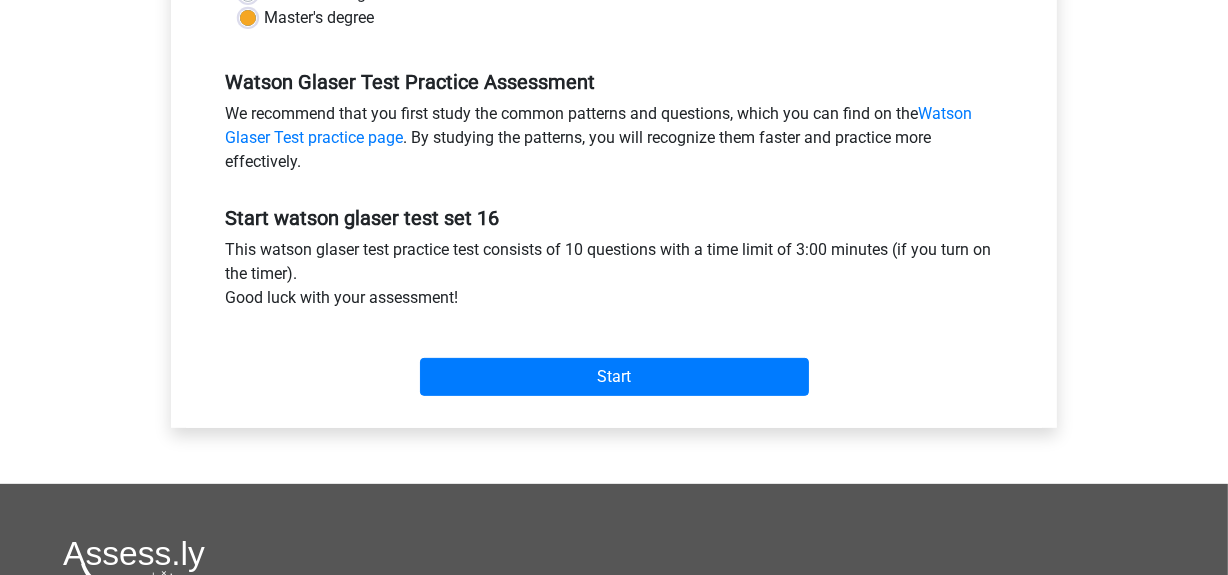 scroll, scrollTop: 570, scrollLeft: 0, axis: vertical 